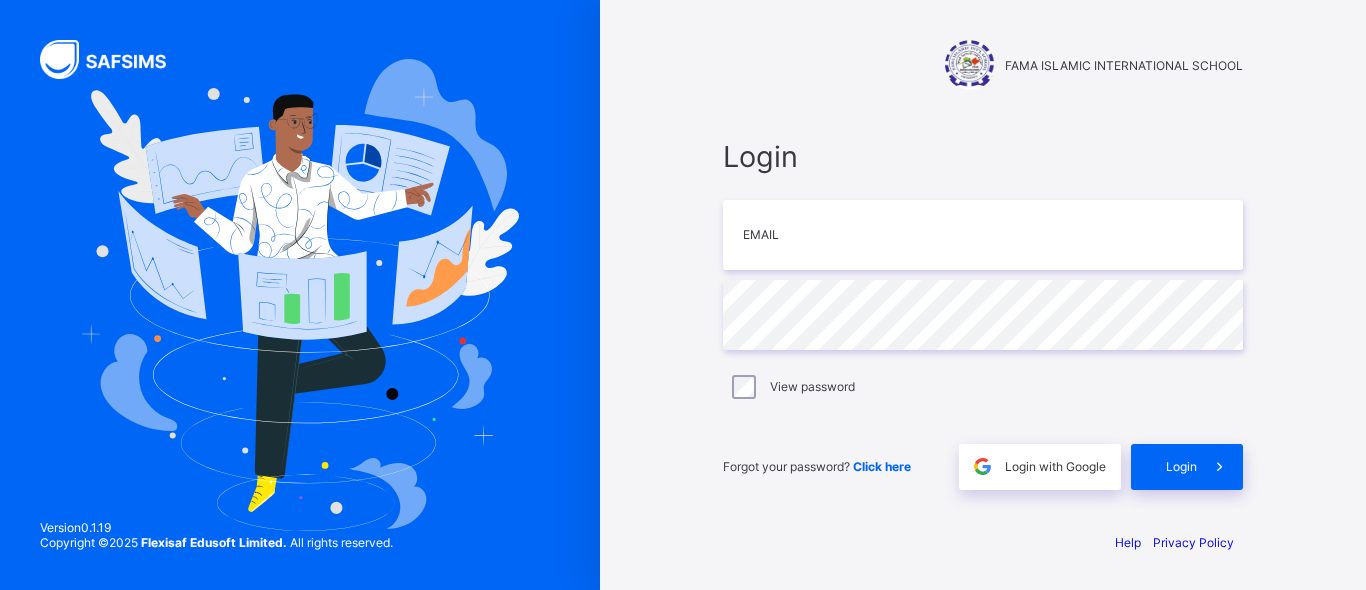 scroll, scrollTop: 0, scrollLeft: 0, axis: both 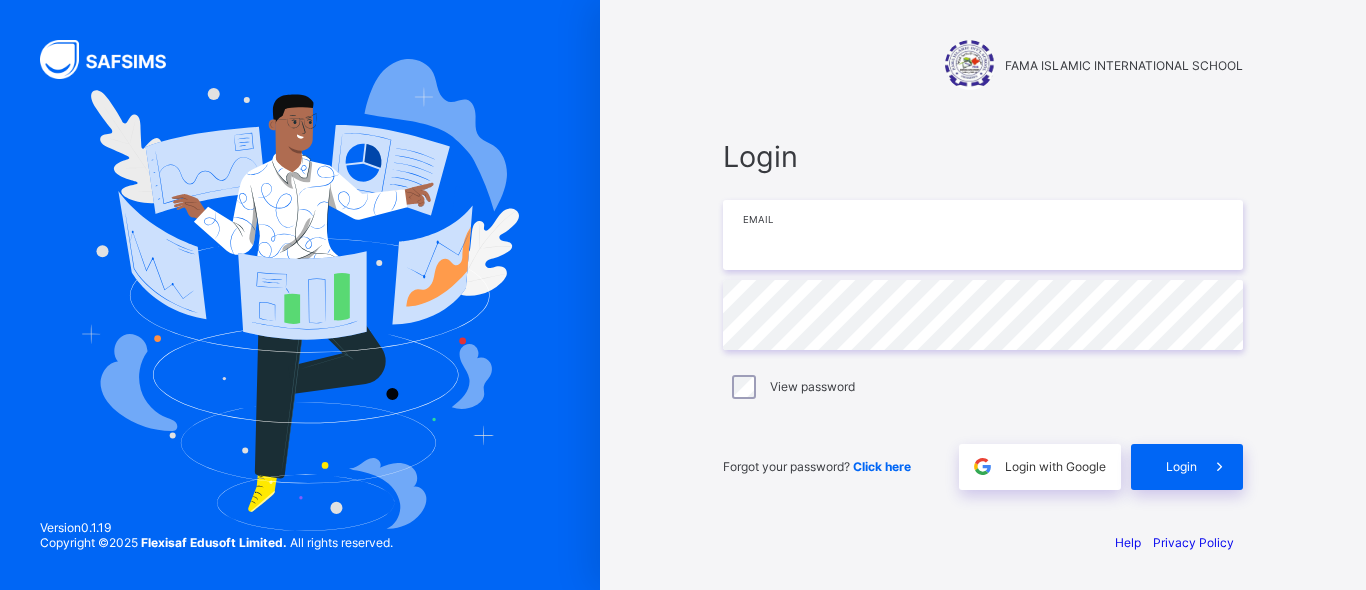 type on "**********" 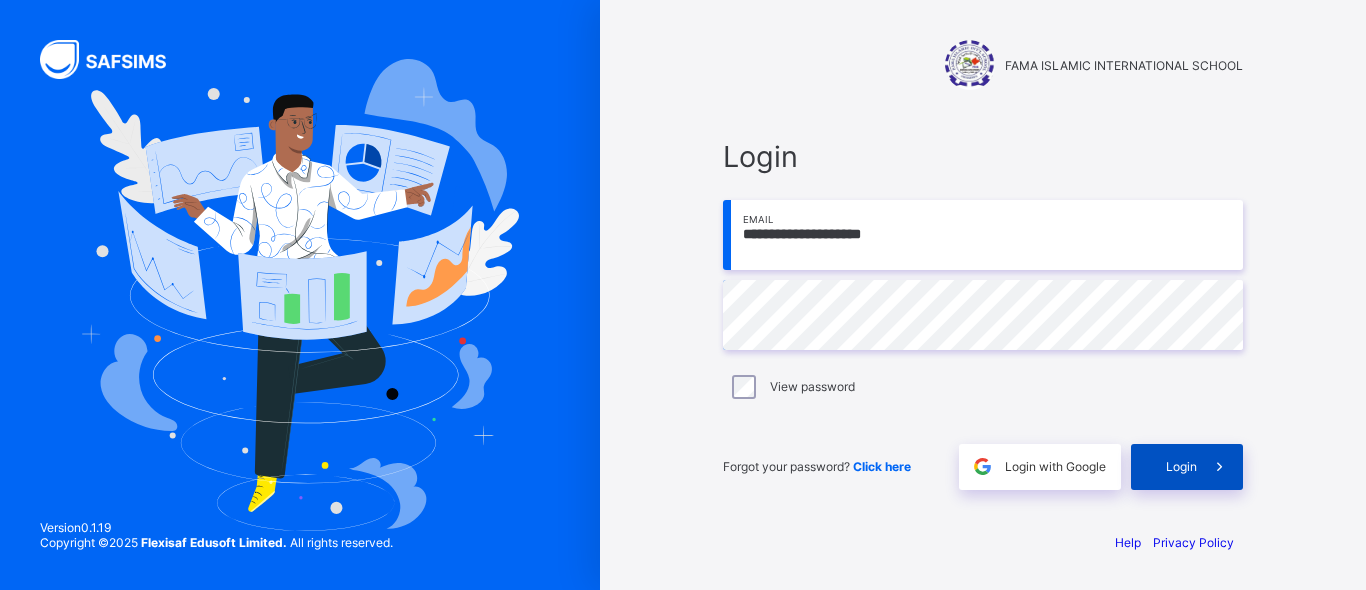 click on "Login" at bounding box center [1187, 467] 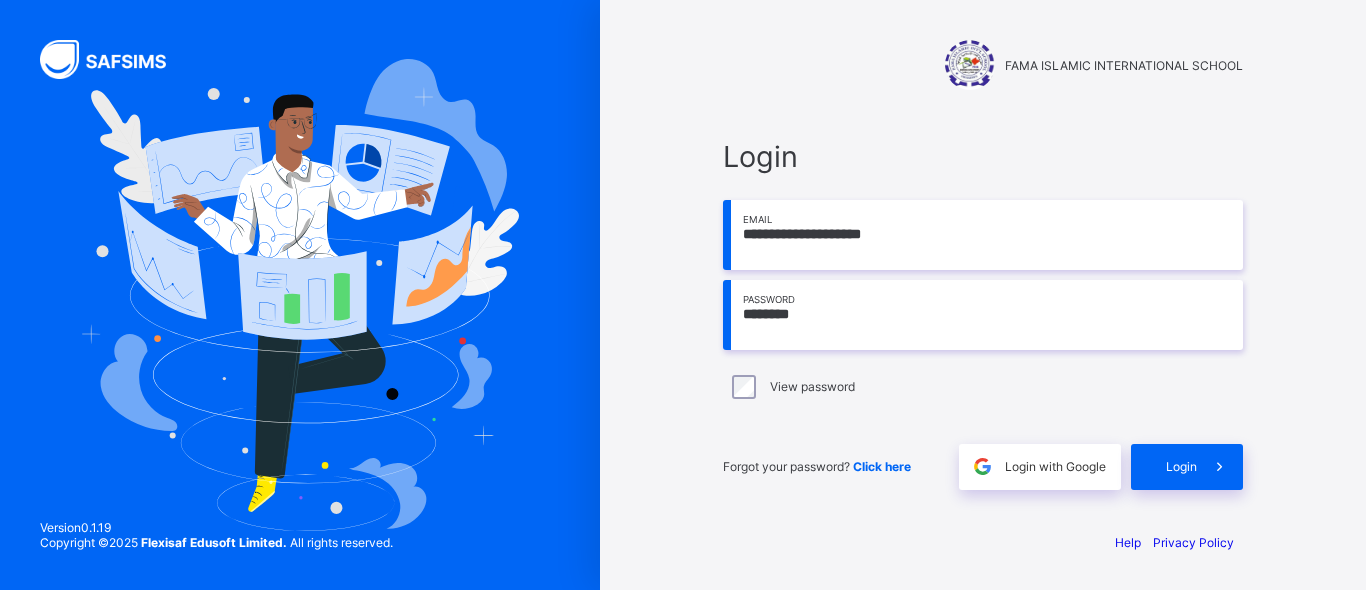 scroll, scrollTop: 0, scrollLeft: 0, axis: both 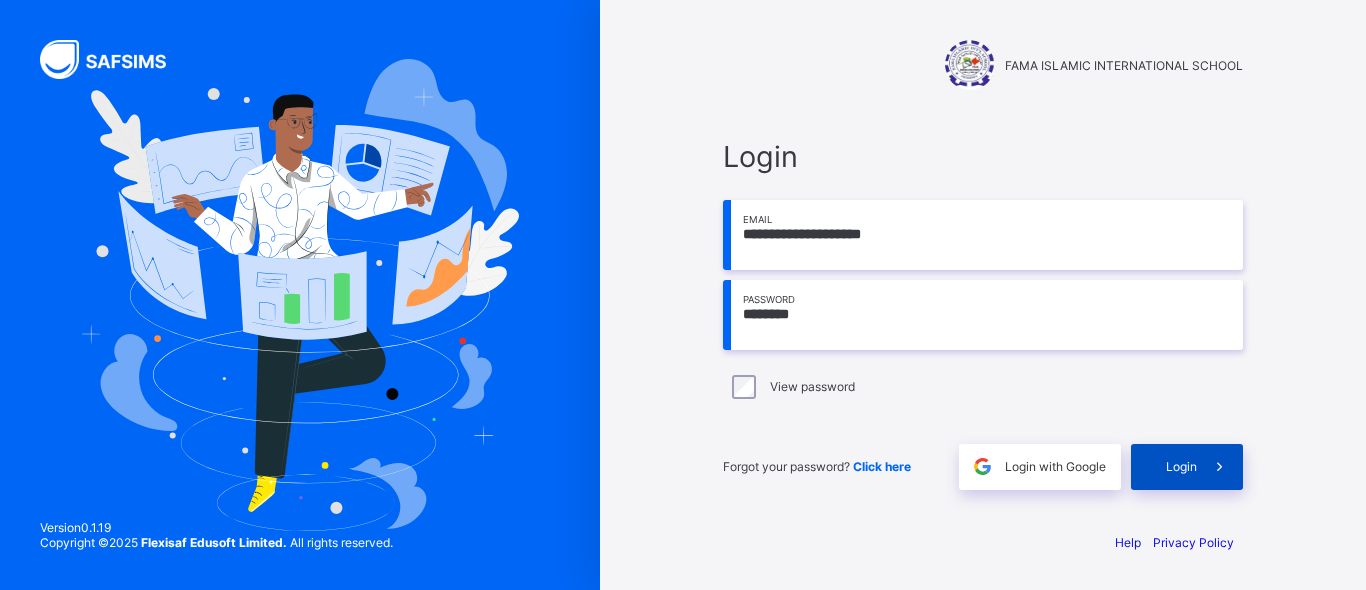 click on "Login" at bounding box center (1187, 467) 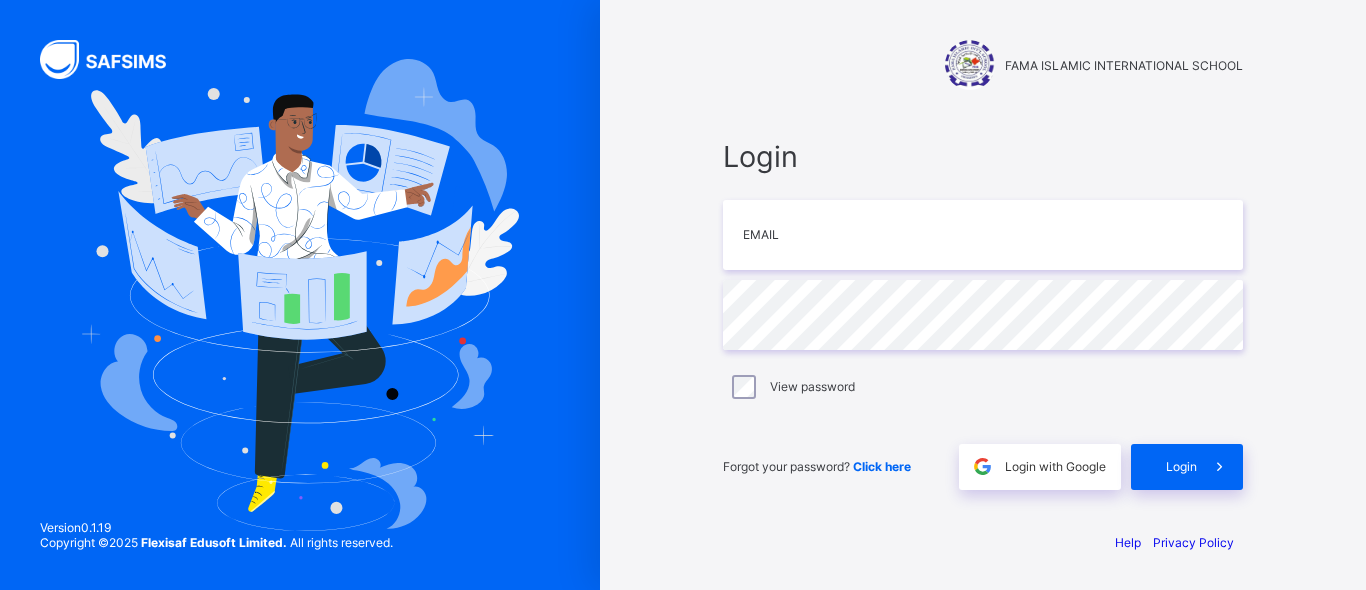 scroll, scrollTop: 0, scrollLeft: 0, axis: both 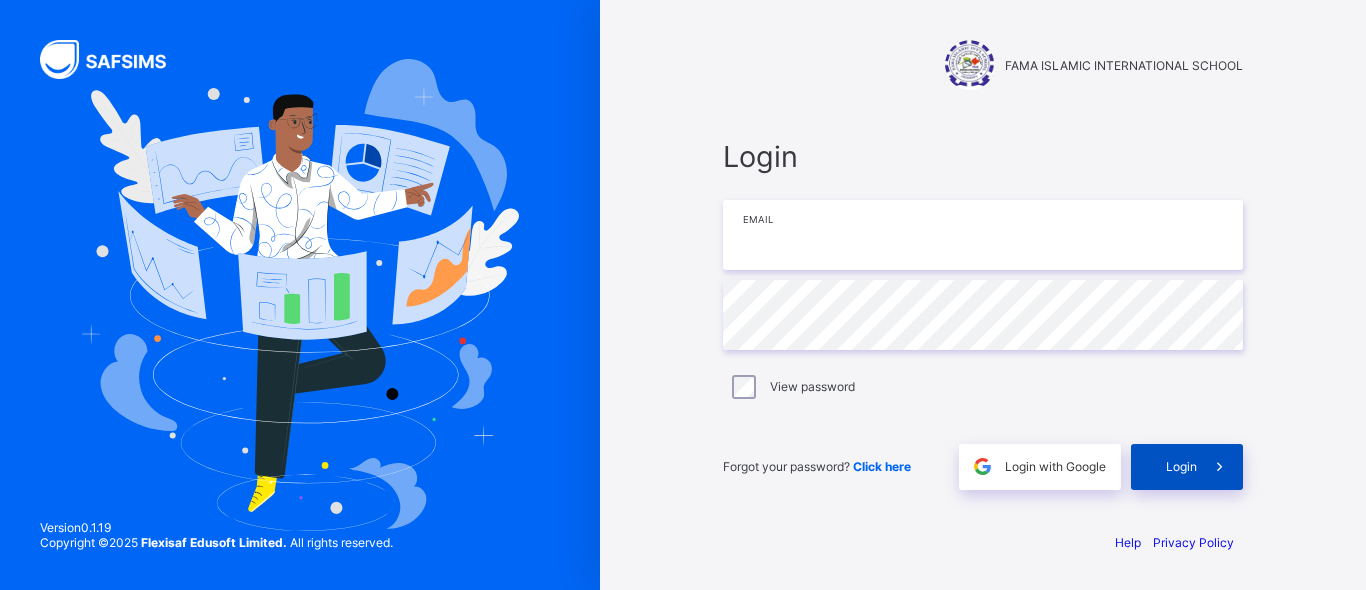 type on "**********" 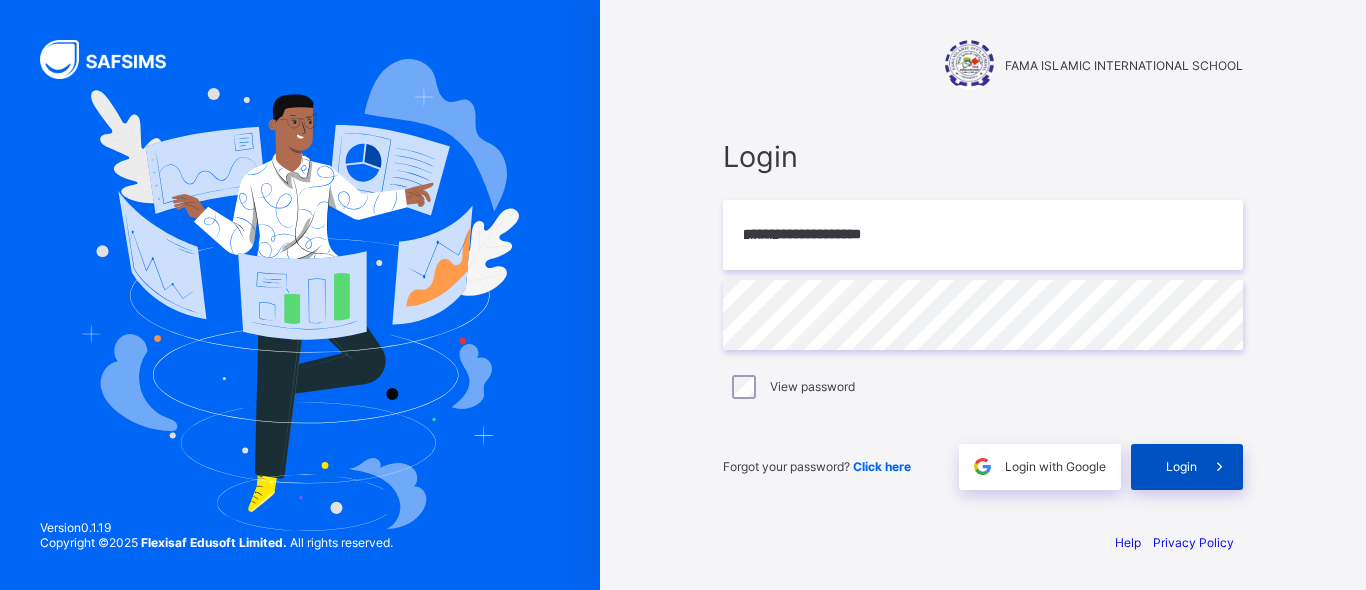 click on "Login" at bounding box center (1187, 467) 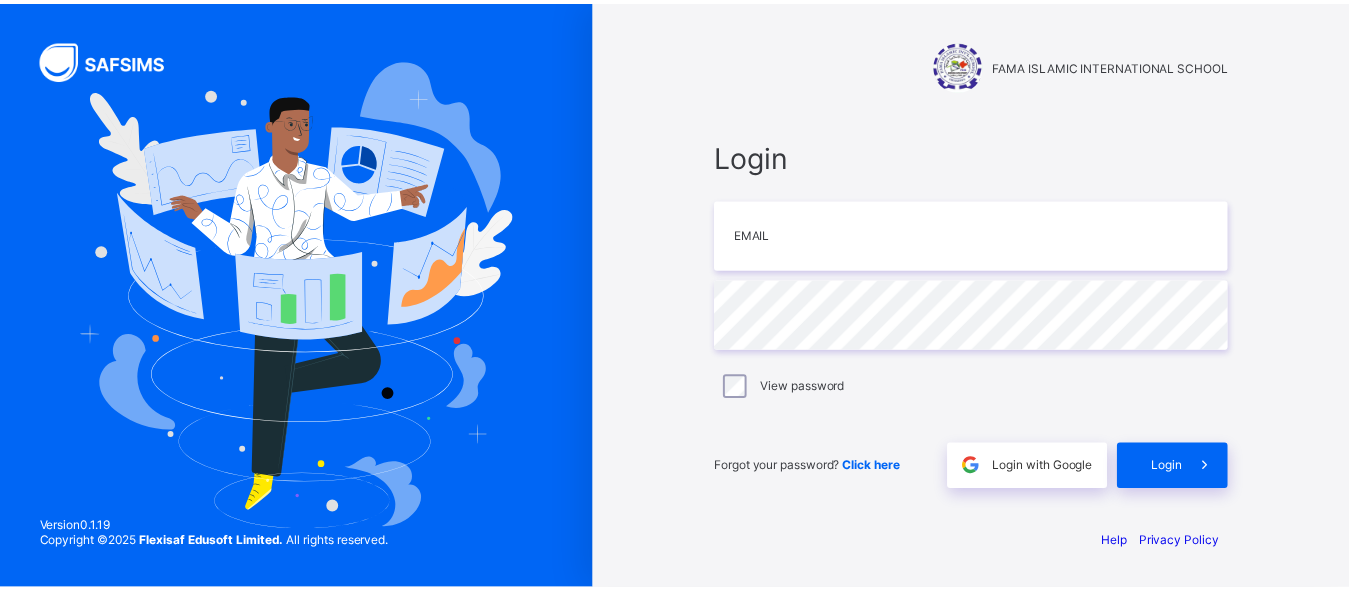 scroll, scrollTop: 0, scrollLeft: 0, axis: both 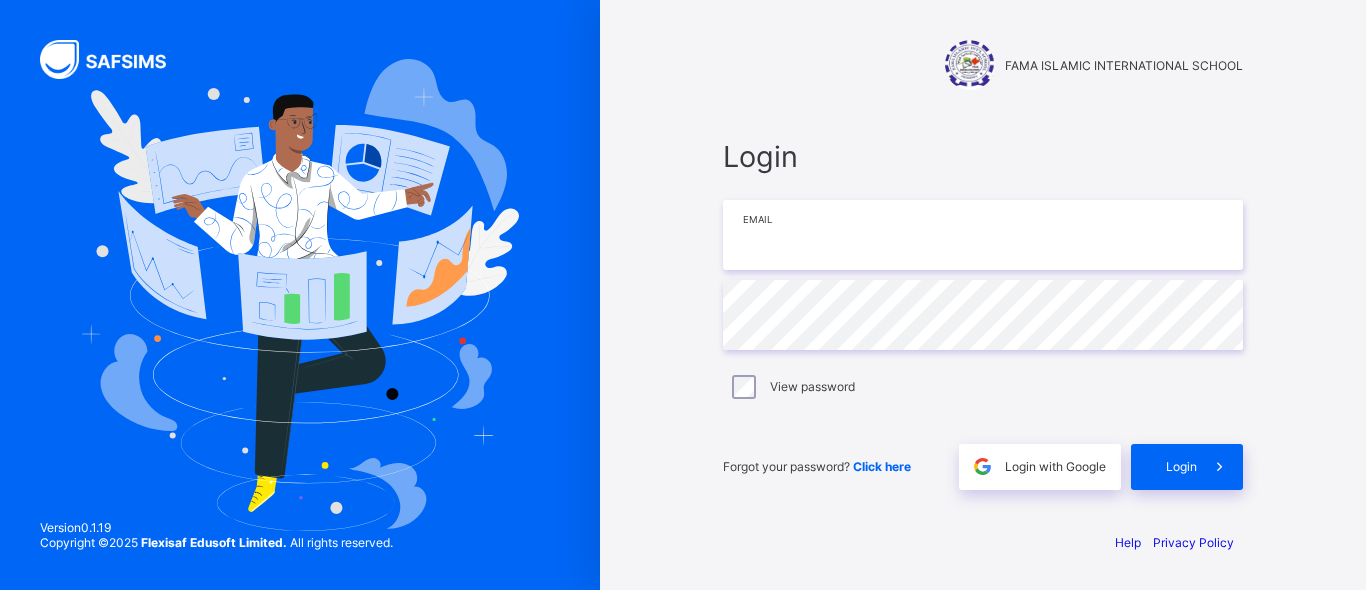 type on "**********" 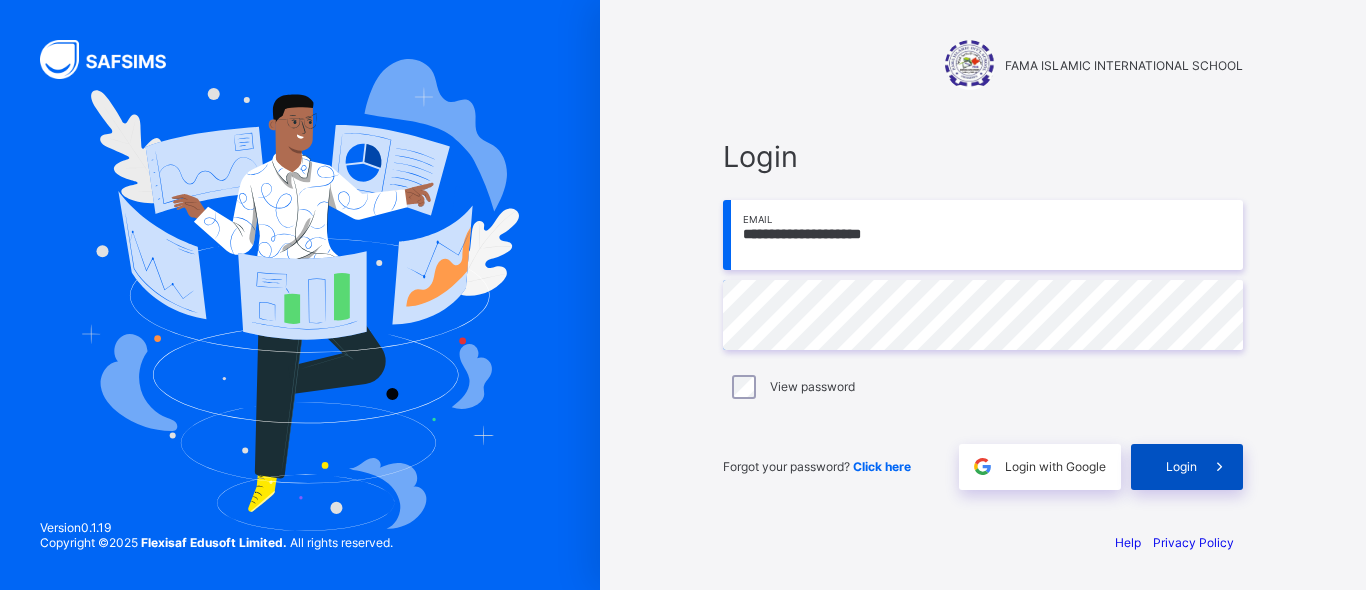 click on "Login" at bounding box center [1187, 467] 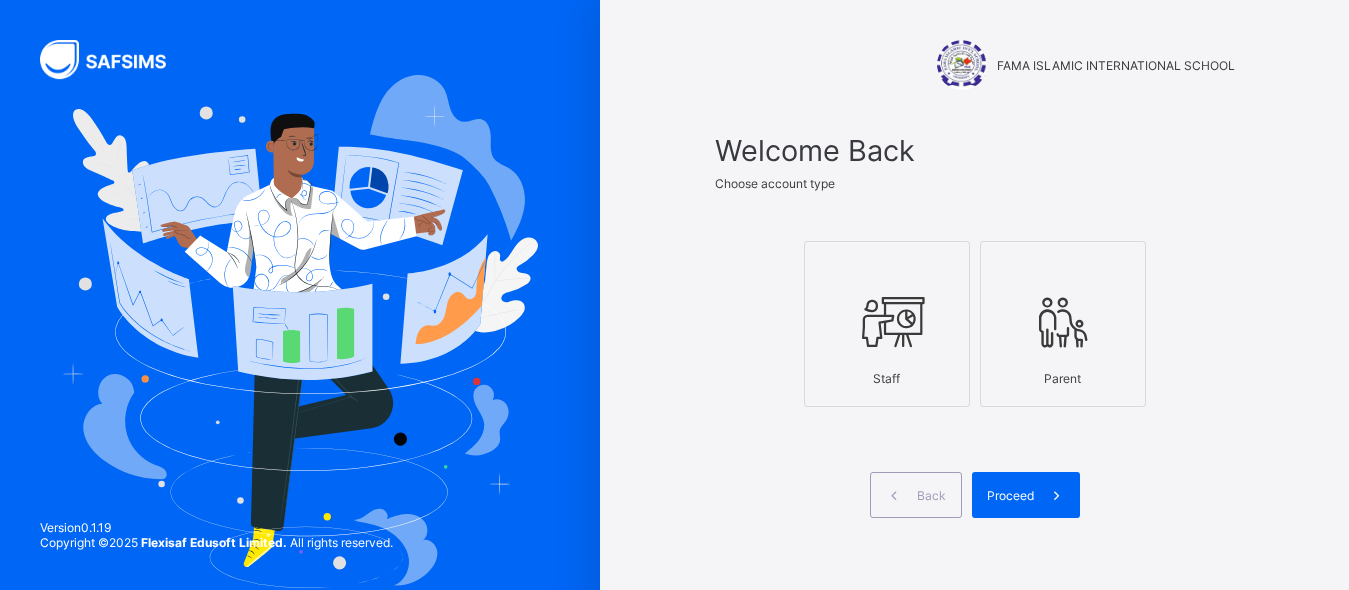 click at bounding box center [887, 322] 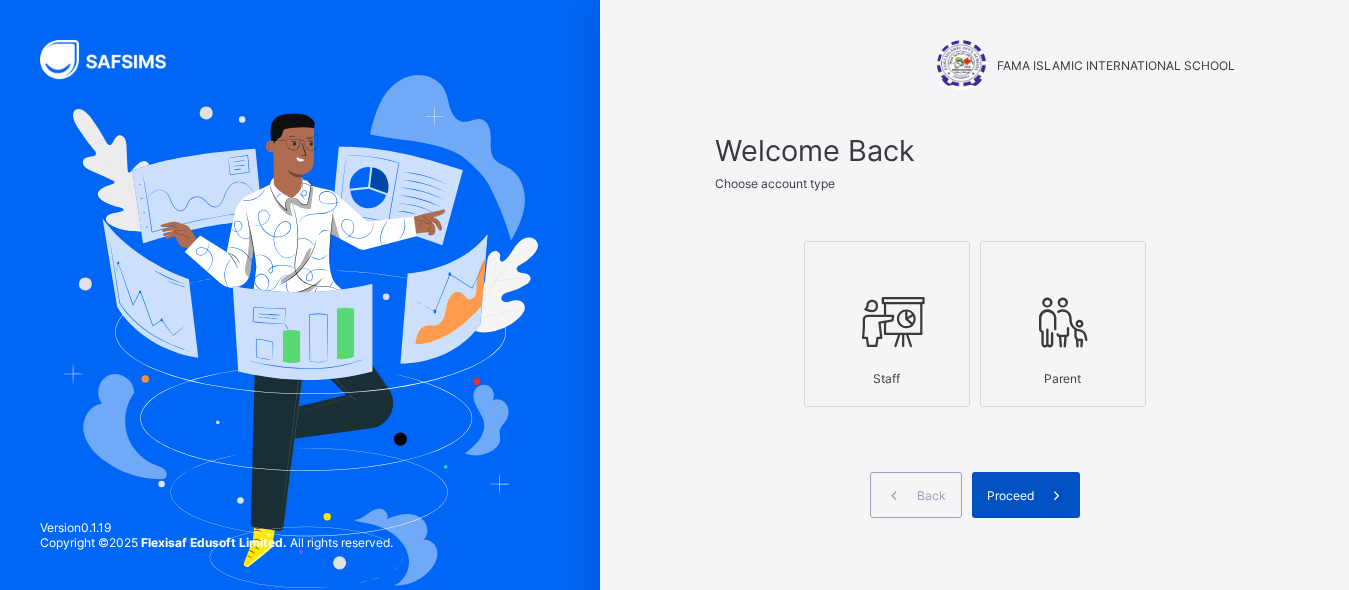 click on "Proceed" at bounding box center [1026, 495] 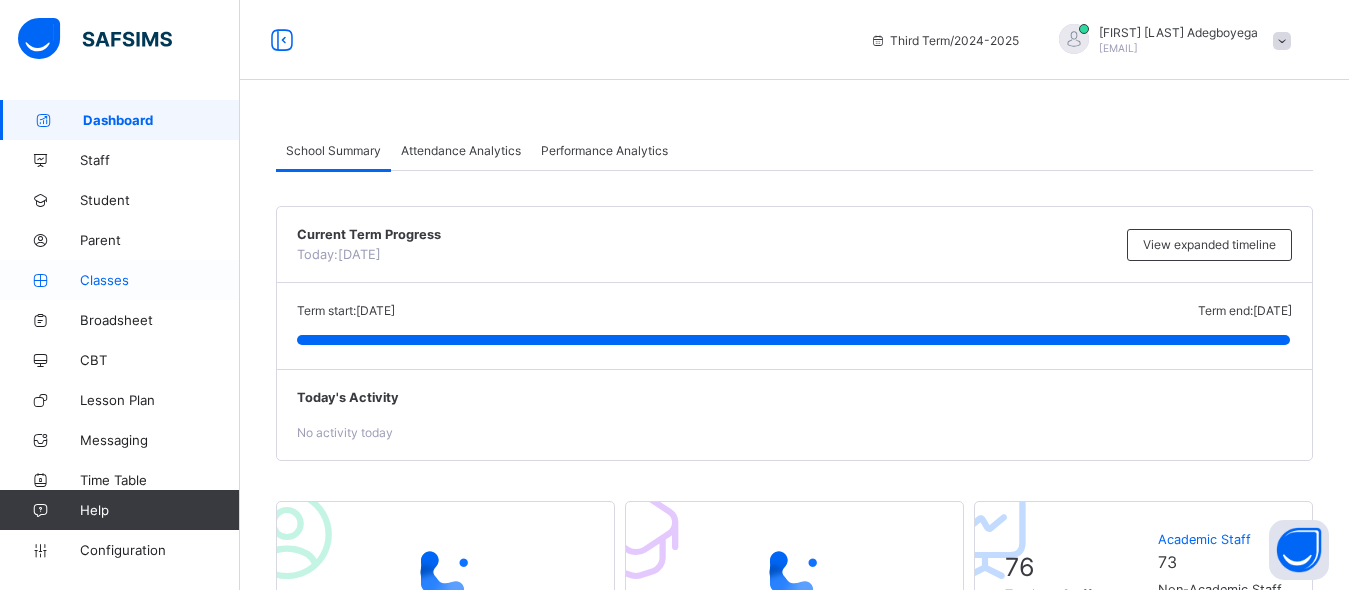 click on "Classes" at bounding box center [160, 280] 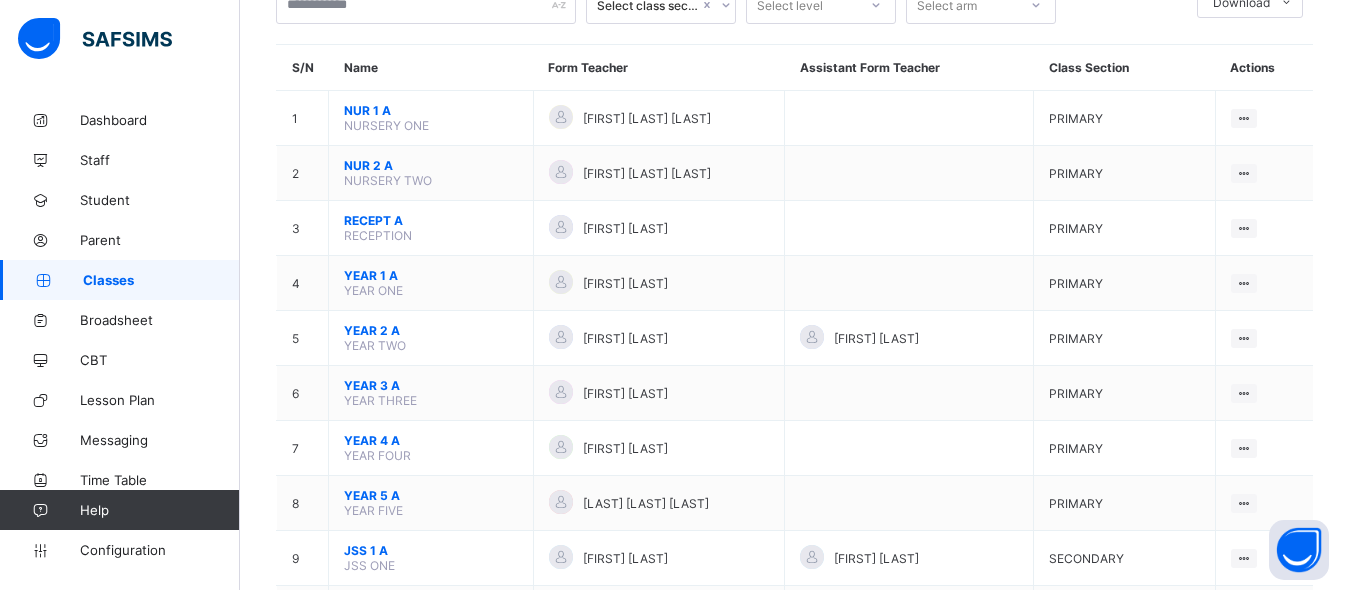 scroll, scrollTop: 146, scrollLeft: 0, axis: vertical 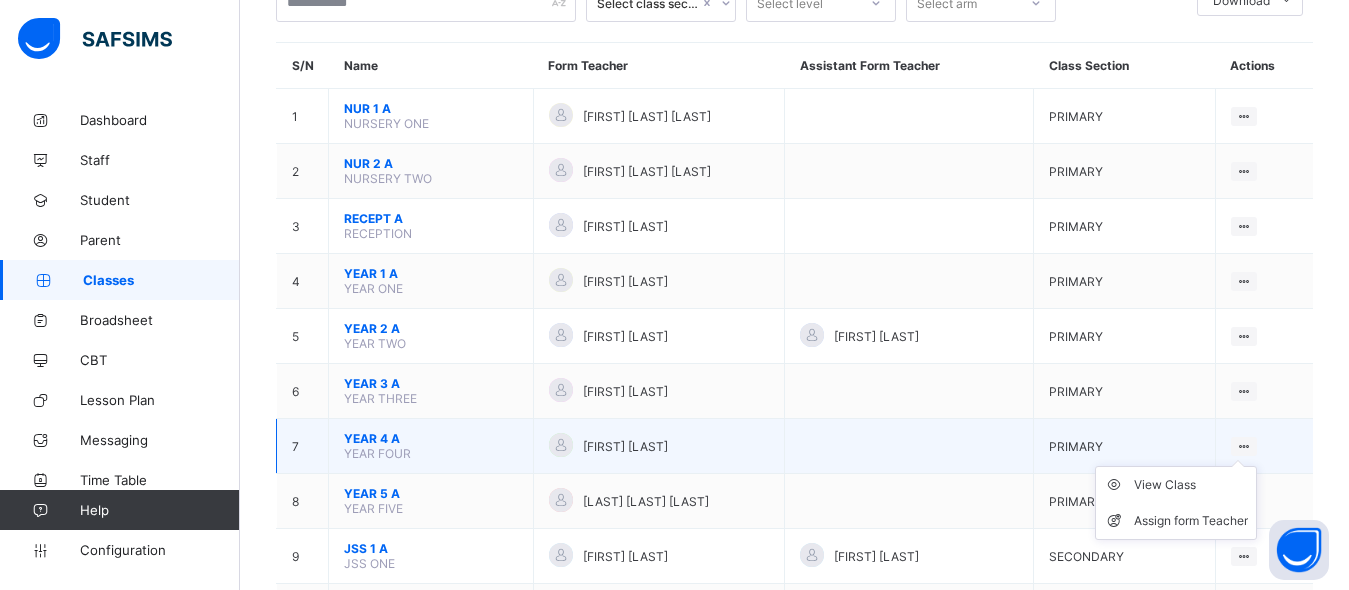 click on "View Class Assign form Teacher" at bounding box center (1176, 503) 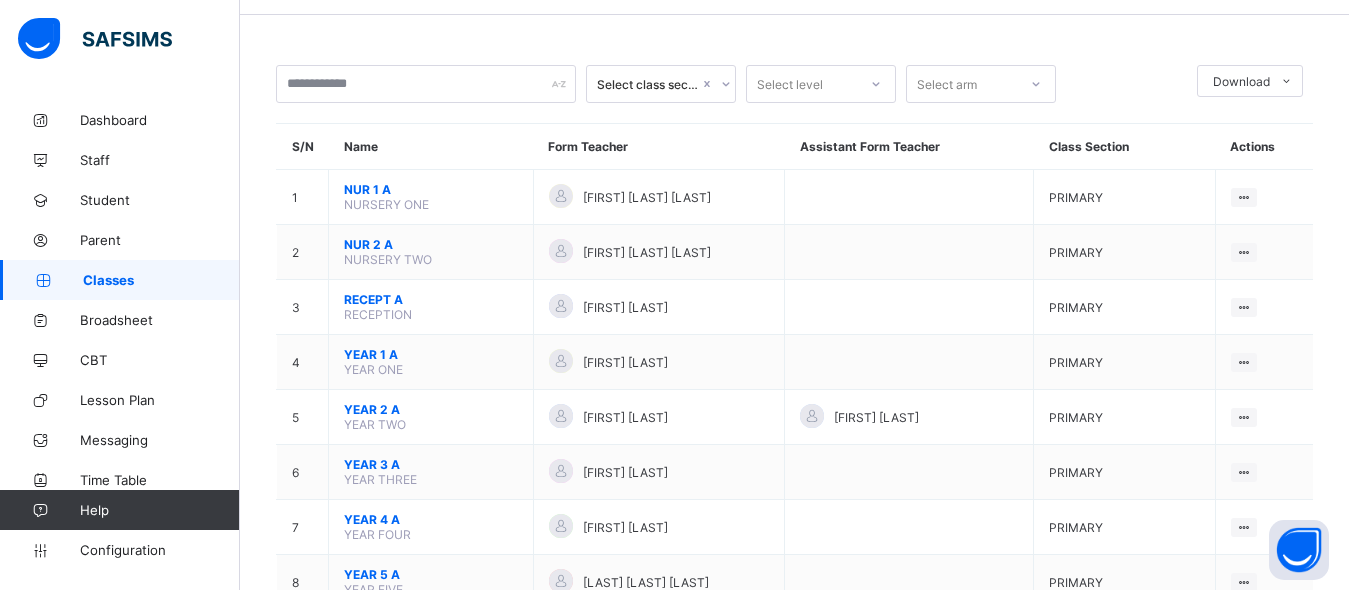scroll, scrollTop: 14, scrollLeft: 0, axis: vertical 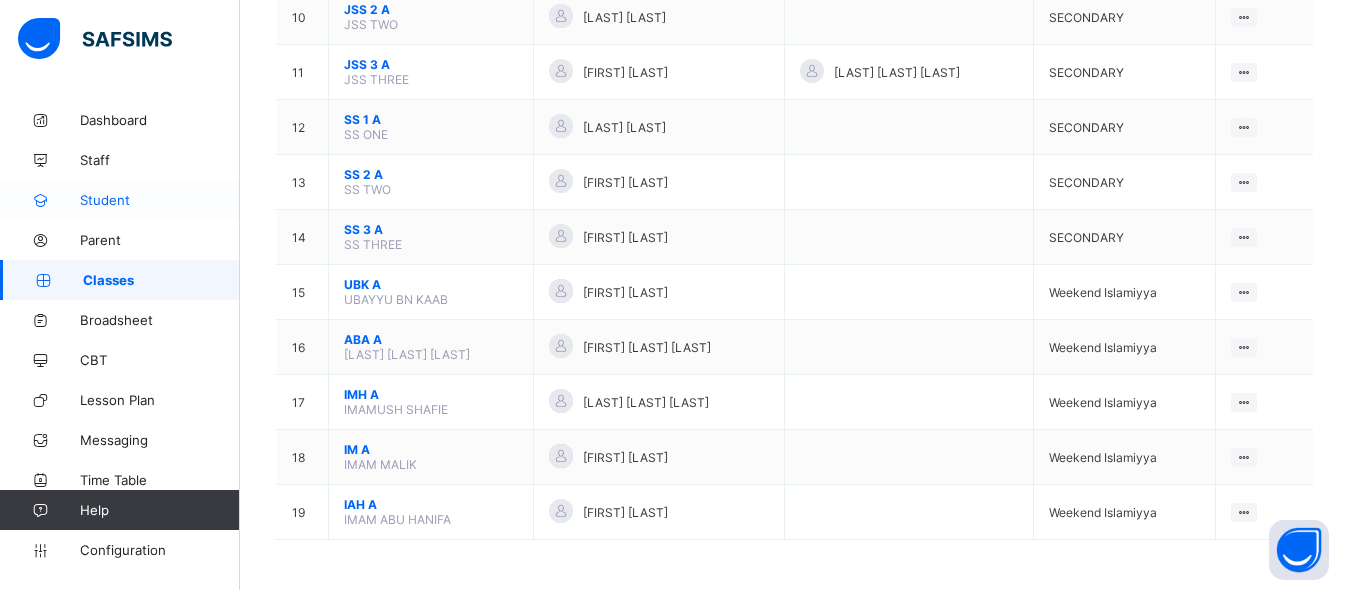 click on "Student" at bounding box center [120, 200] 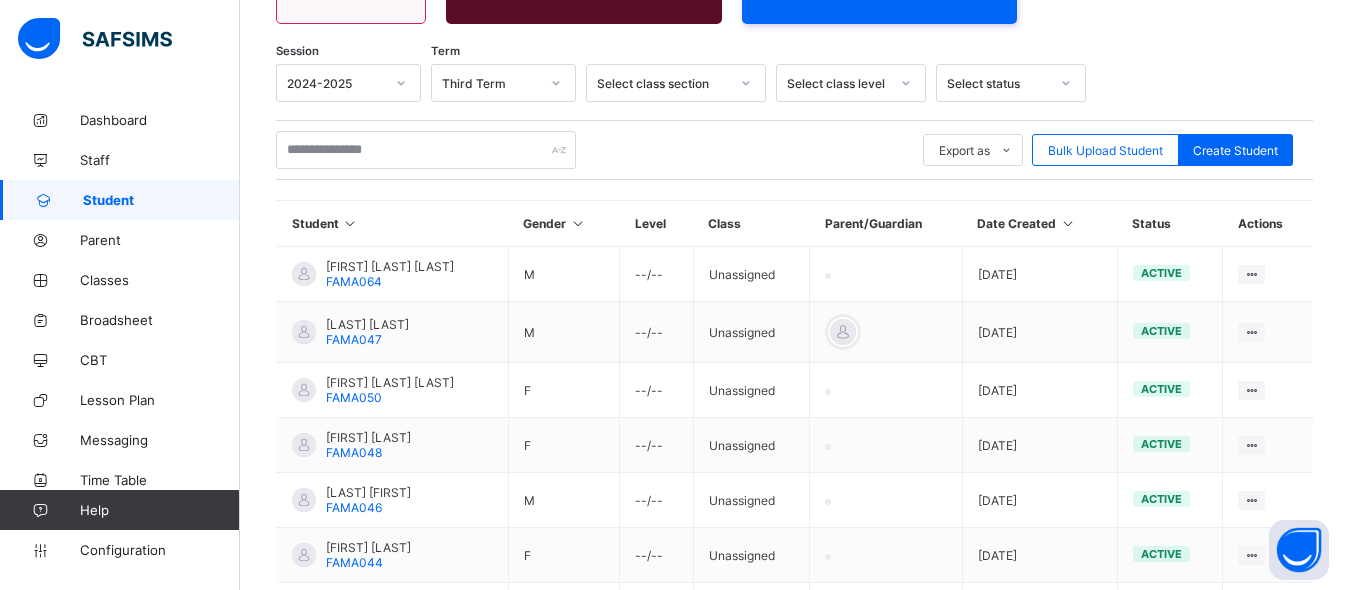 scroll, scrollTop: 629, scrollLeft: 0, axis: vertical 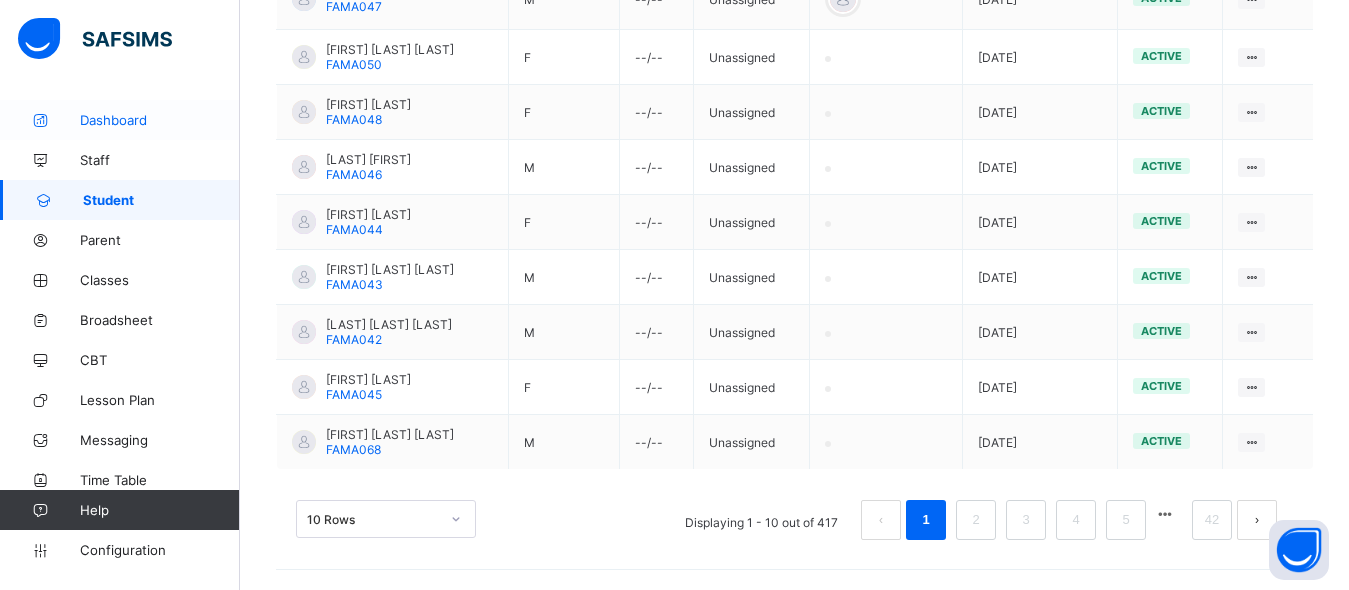click on "Dashboard" at bounding box center (120, 120) 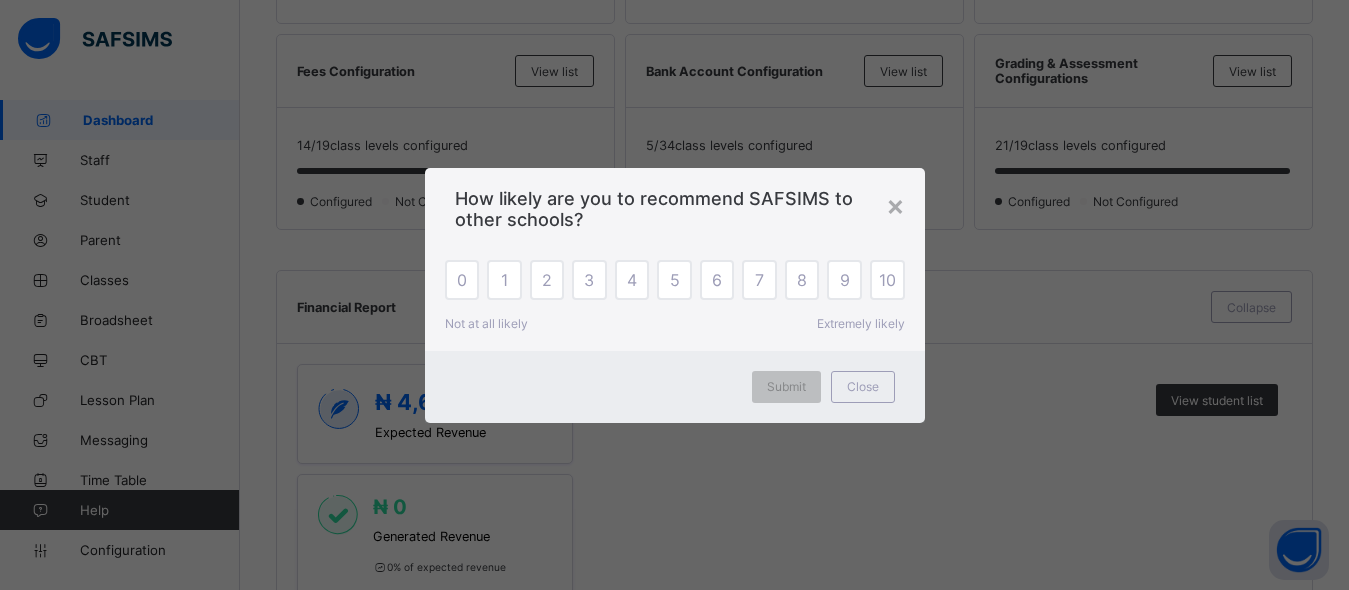 scroll, scrollTop: 93, scrollLeft: 0, axis: vertical 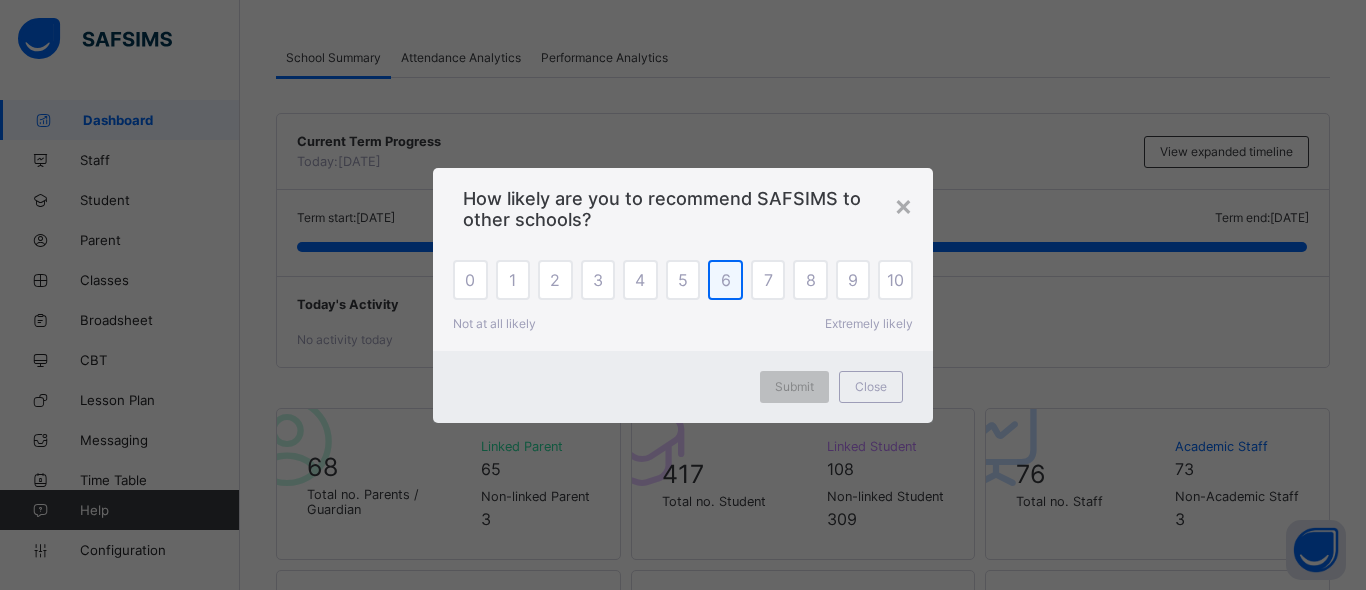 click on "6" at bounding box center (725, 280) 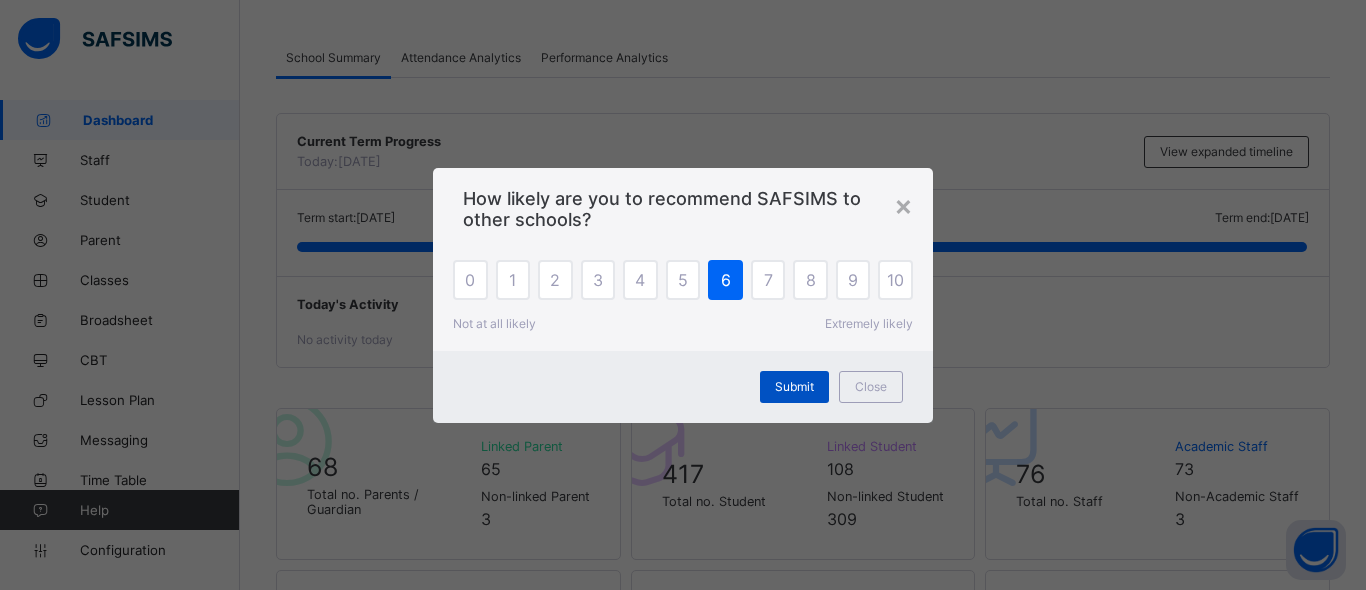 click on "Submit" at bounding box center (794, 386) 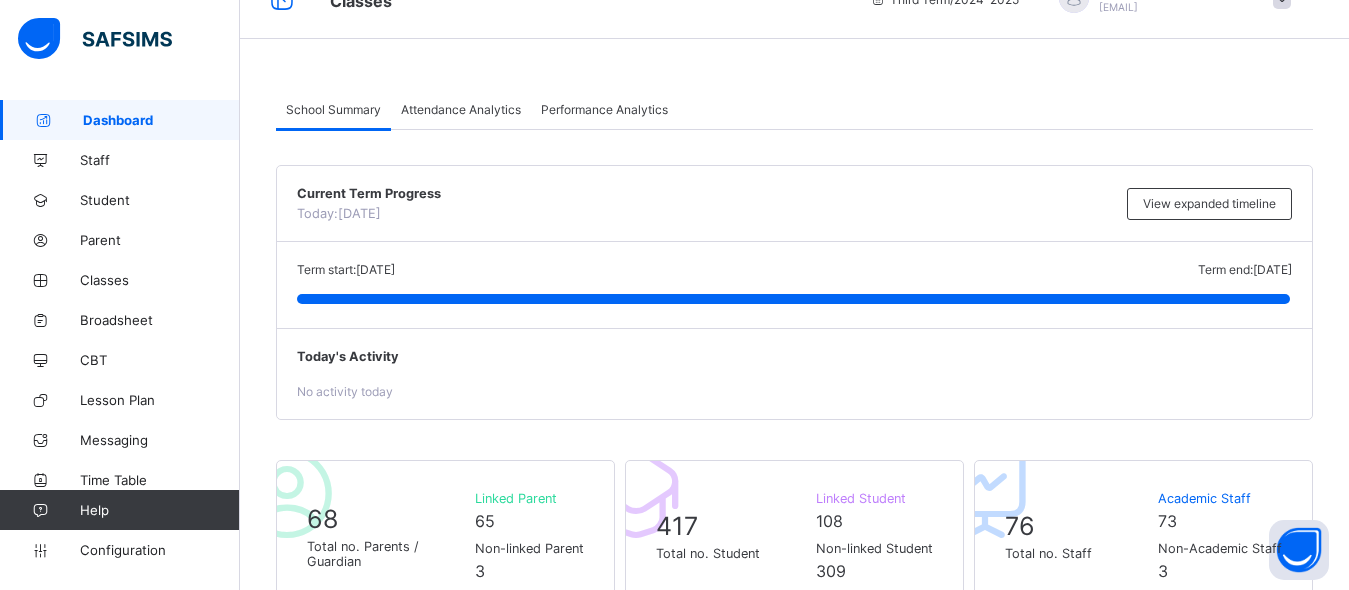 scroll, scrollTop: 0, scrollLeft: 0, axis: both 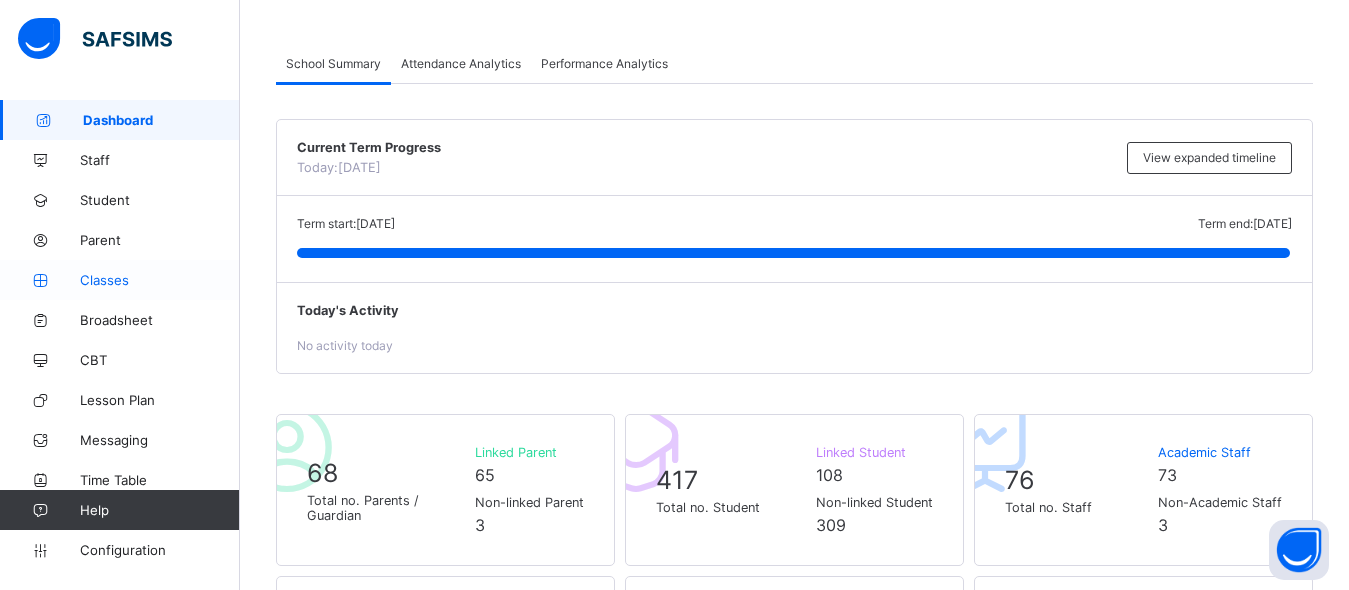 click on "Classes" at bounding box center [160, 280] 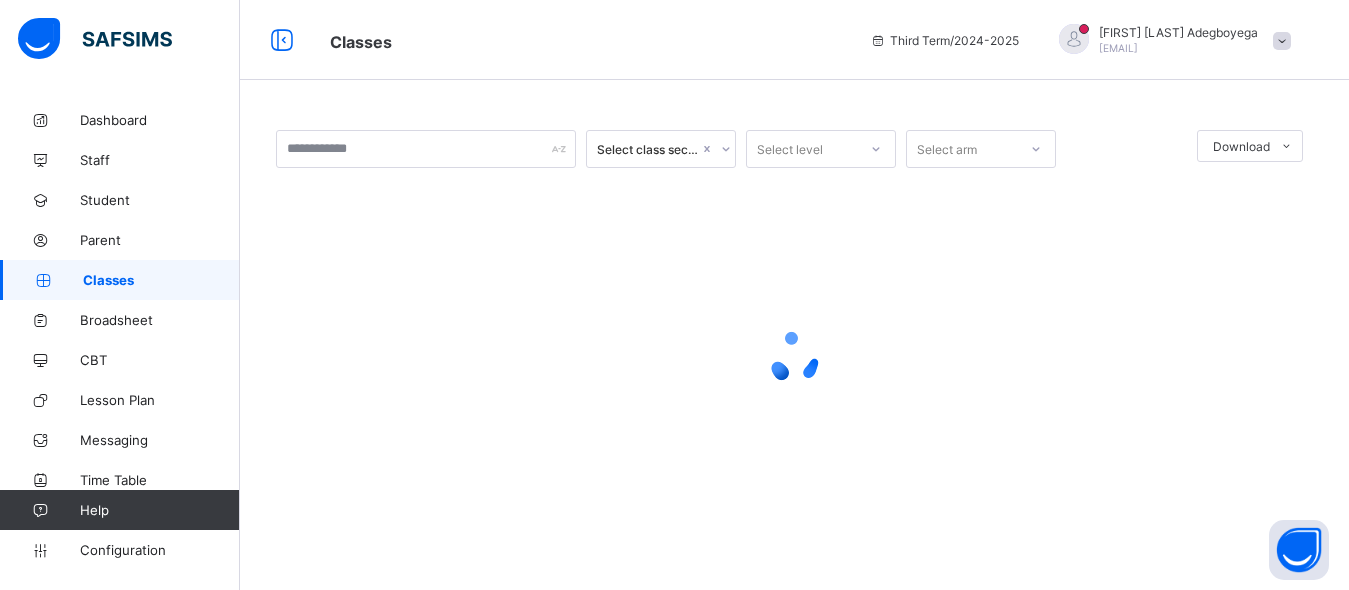 scroll, scrollTop: 0, scrollLeft: 0, axis: both 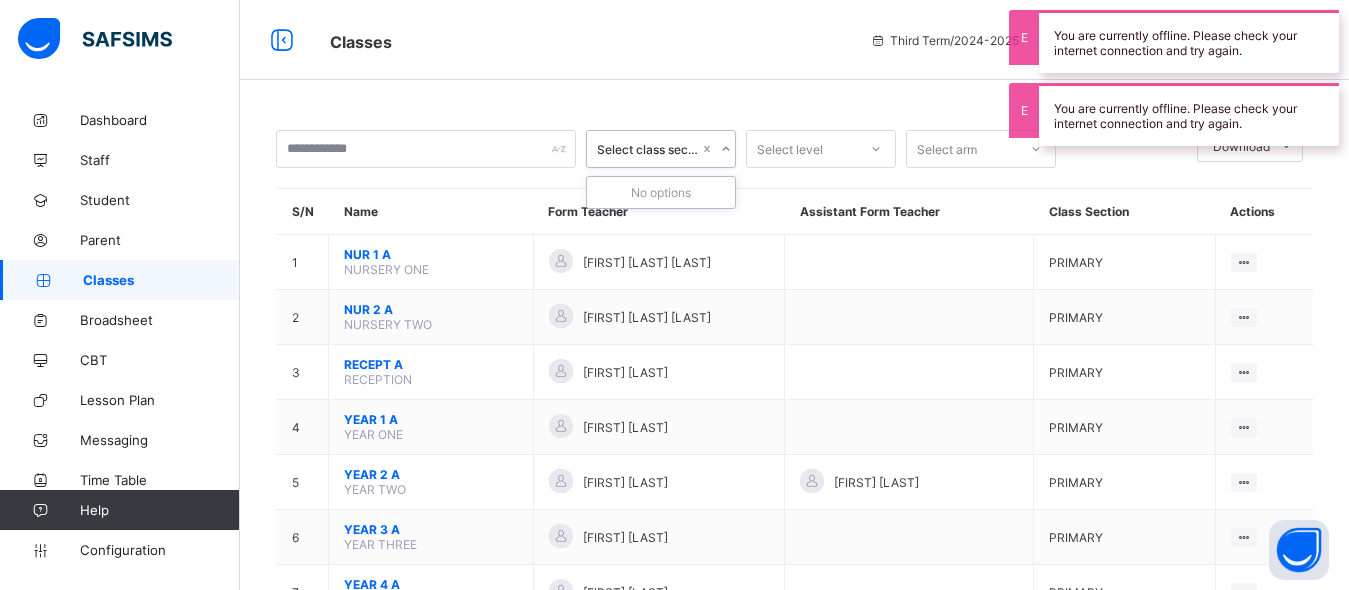 click 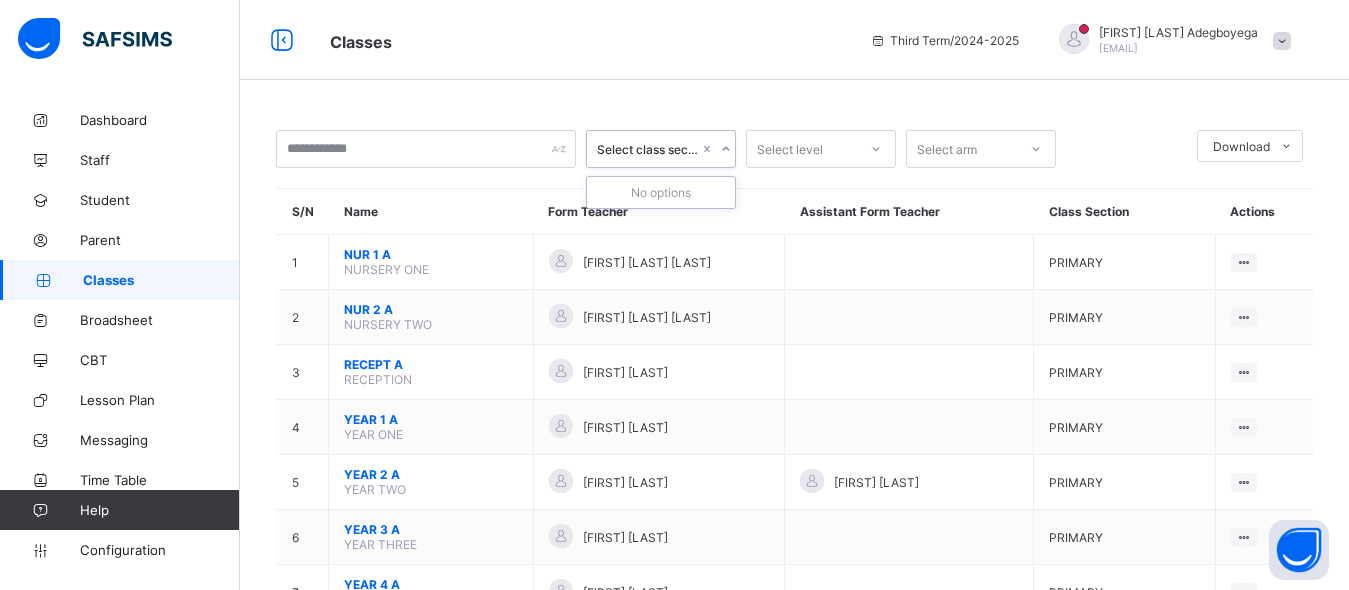 click 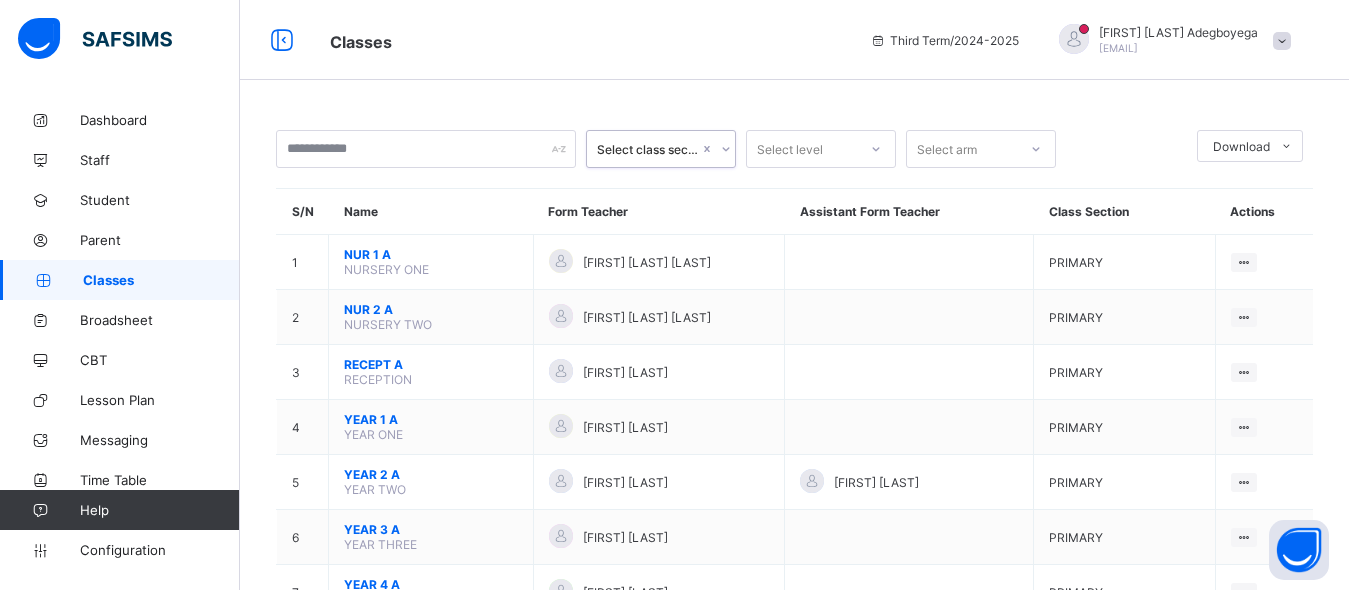 click on "Select class section" at bounding box center [648, 149] 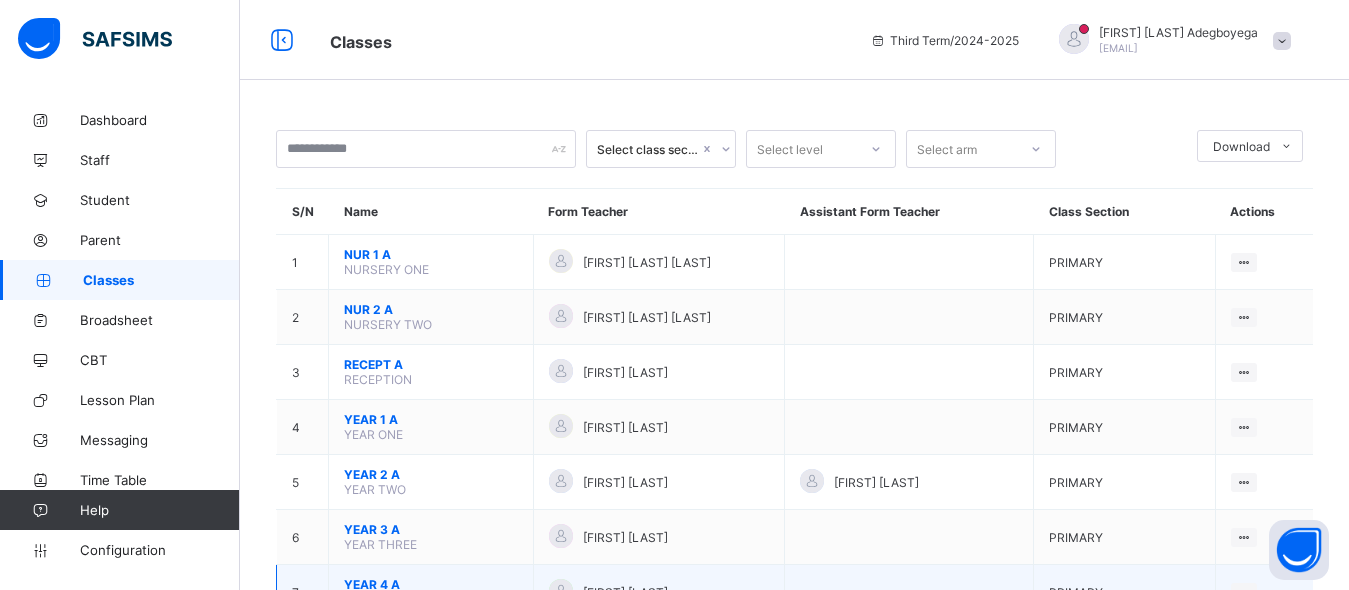 click on "YEAR 4   A" at bounding box center (431, 584) 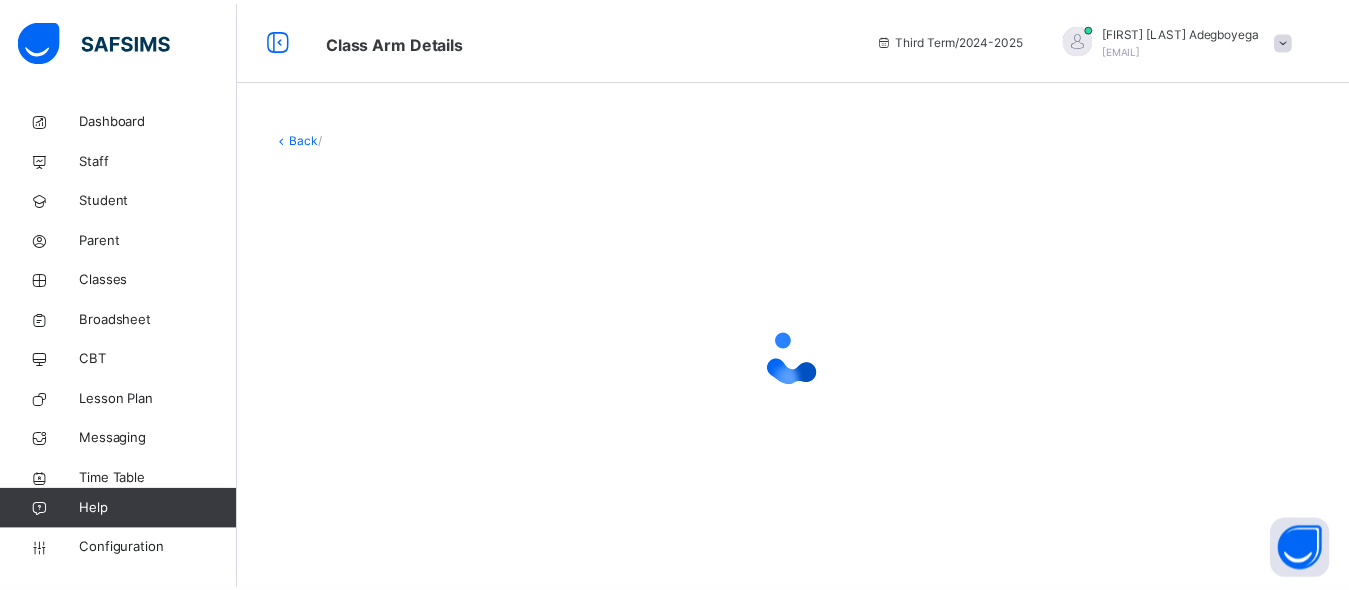 scroll, scrollTop: 0, scrollLeft: 0, axis: both 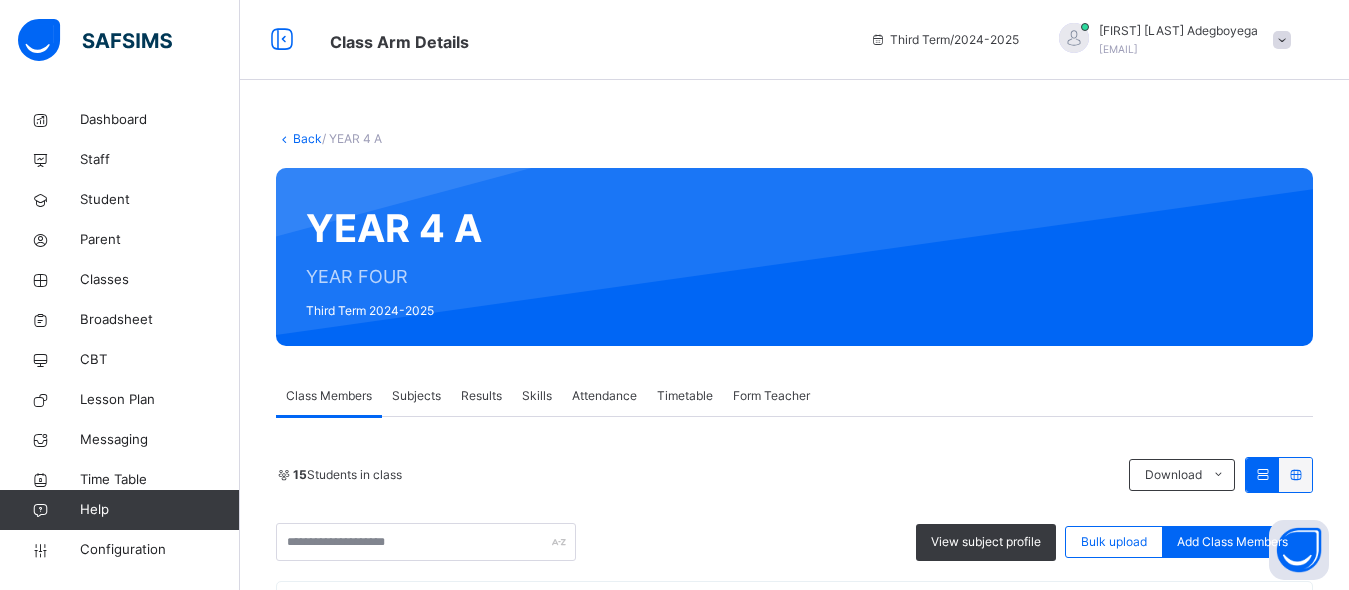 click on "Subjects" at bounding box center [416, 396] 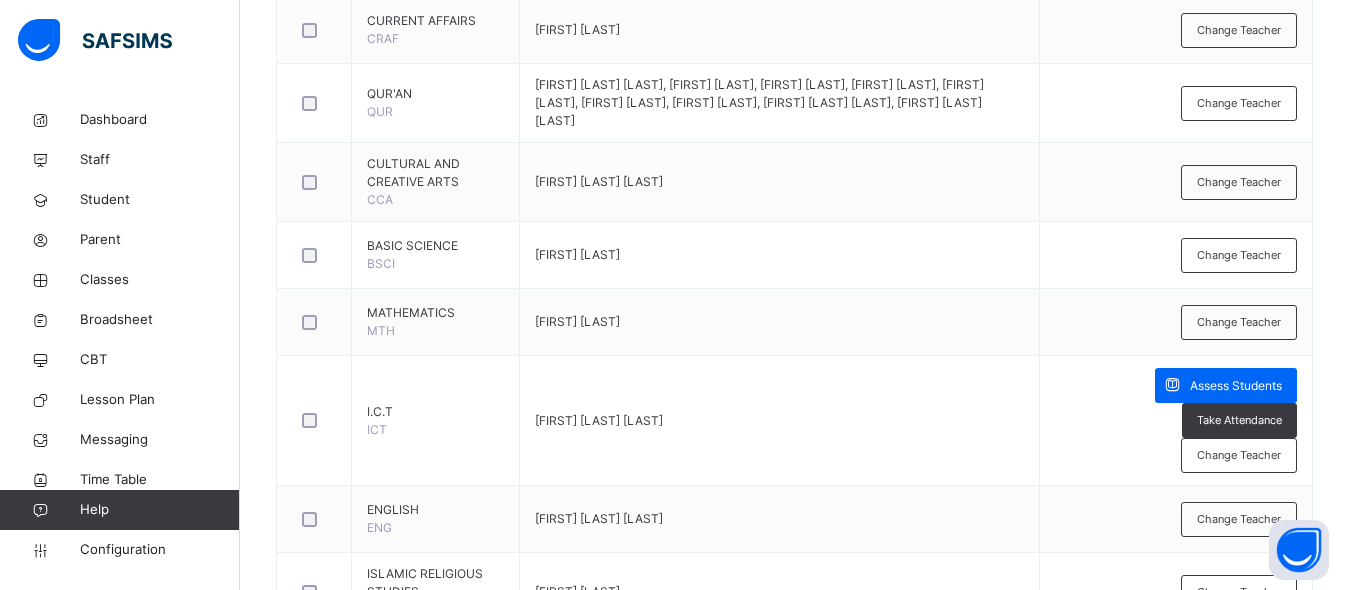scroll, scrollTop: 646, scrollLeft: 0, axis: vertical 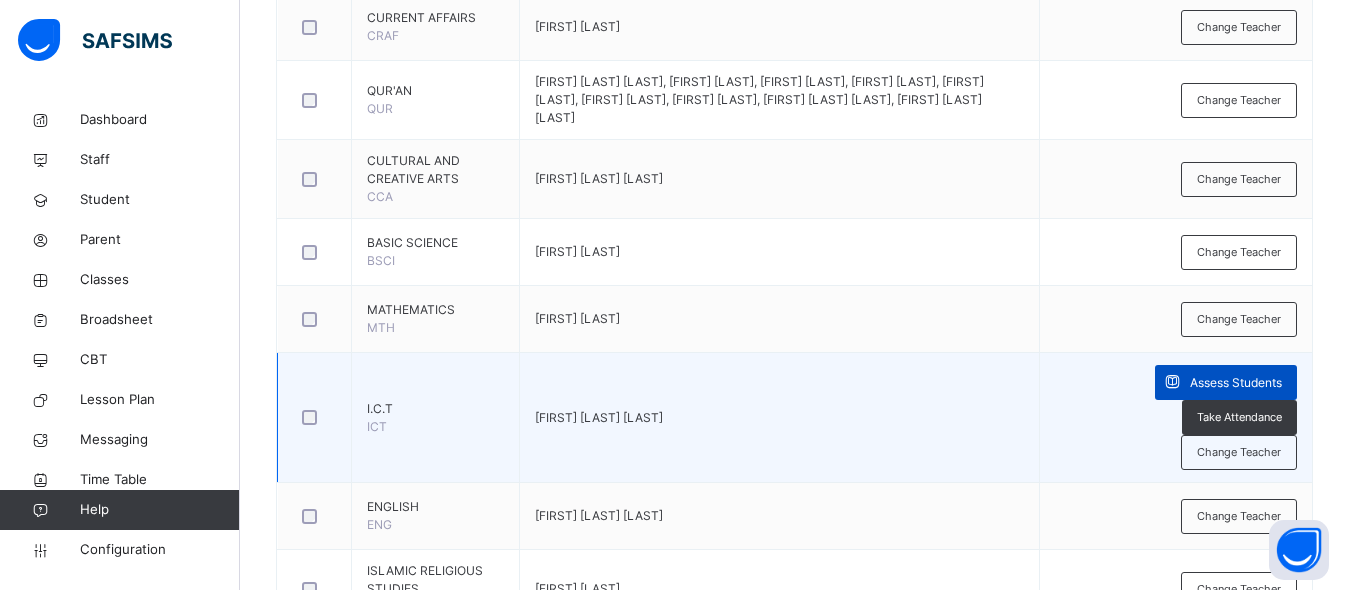 click on "Assess Students" at bounding box center [1236, 383] 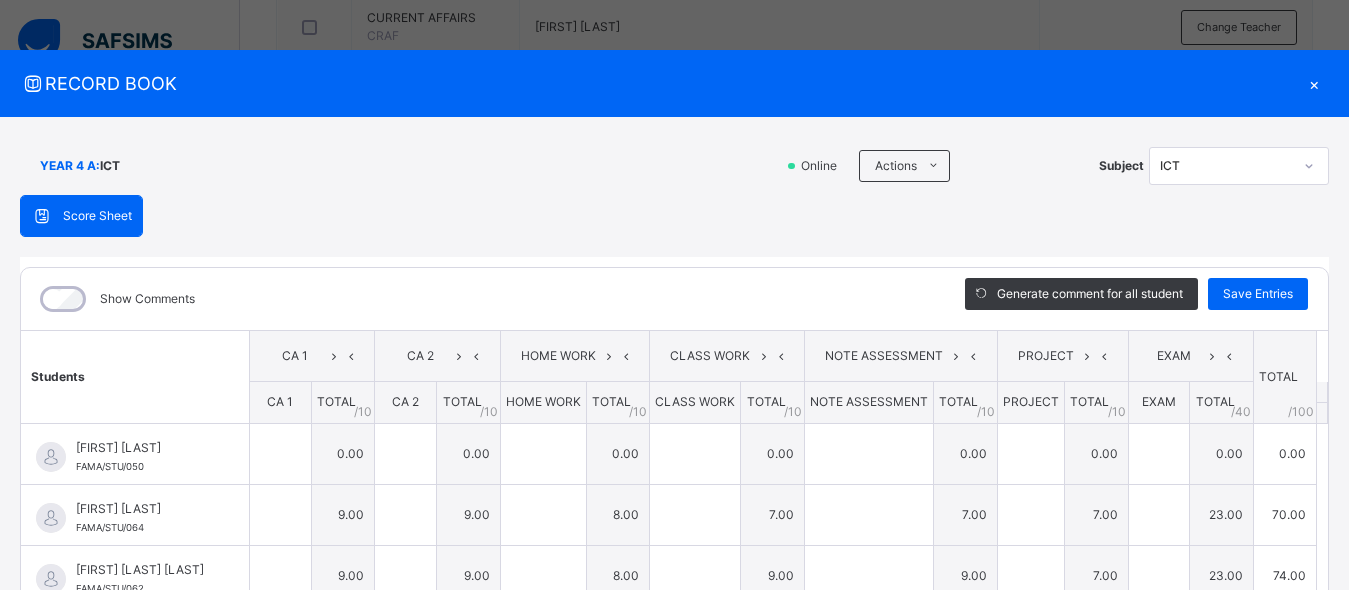 type on "*" 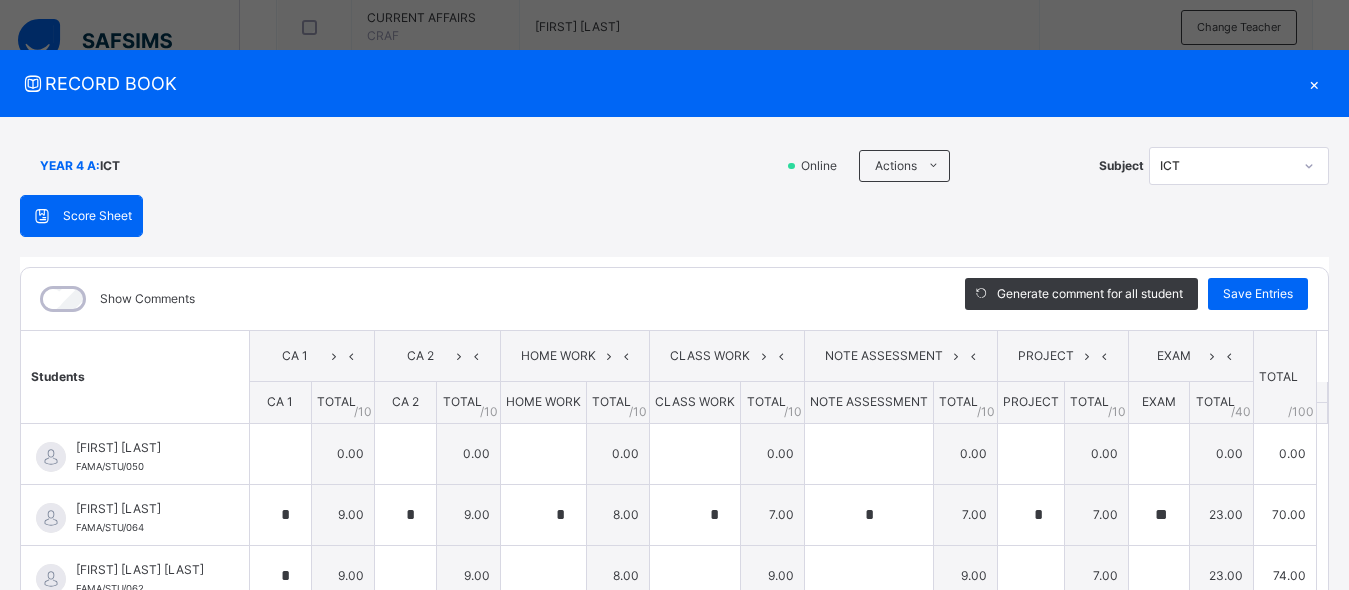 type on "*" 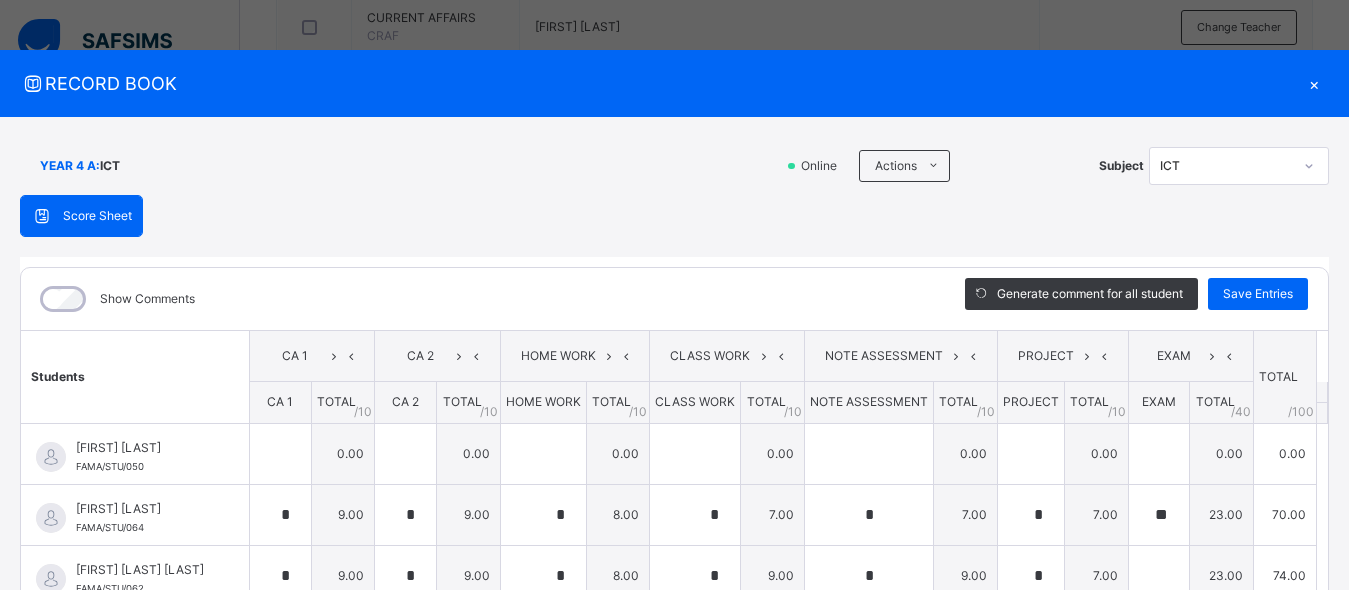 type on "**" 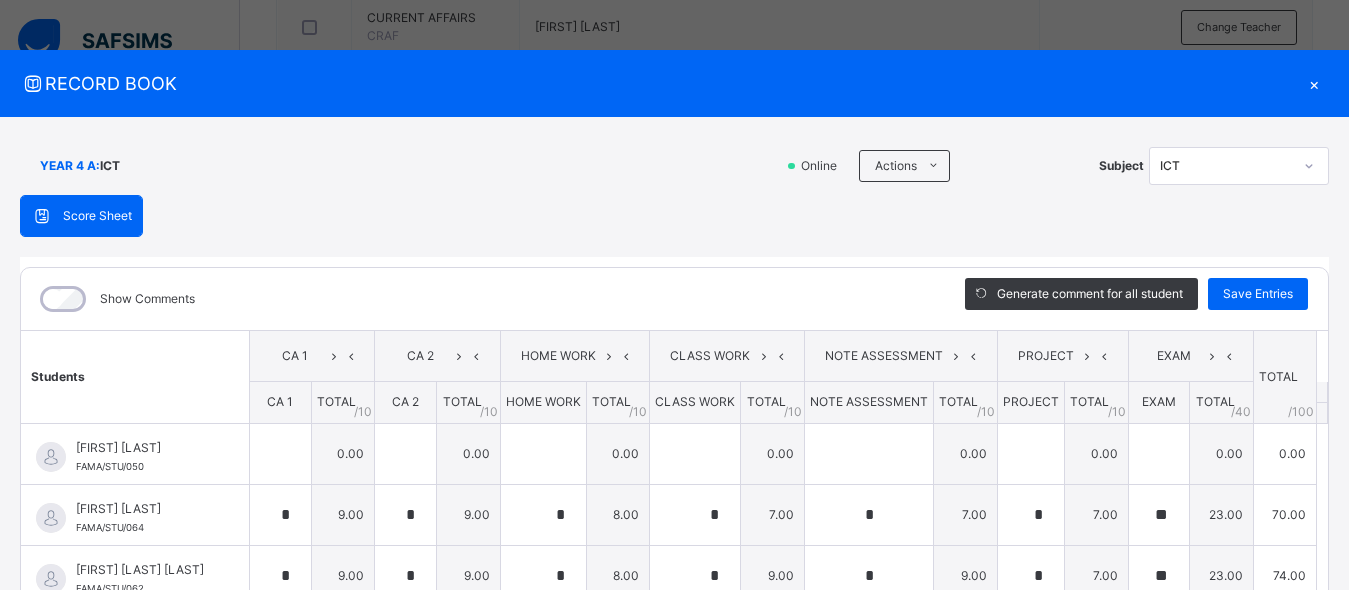 type on "*" 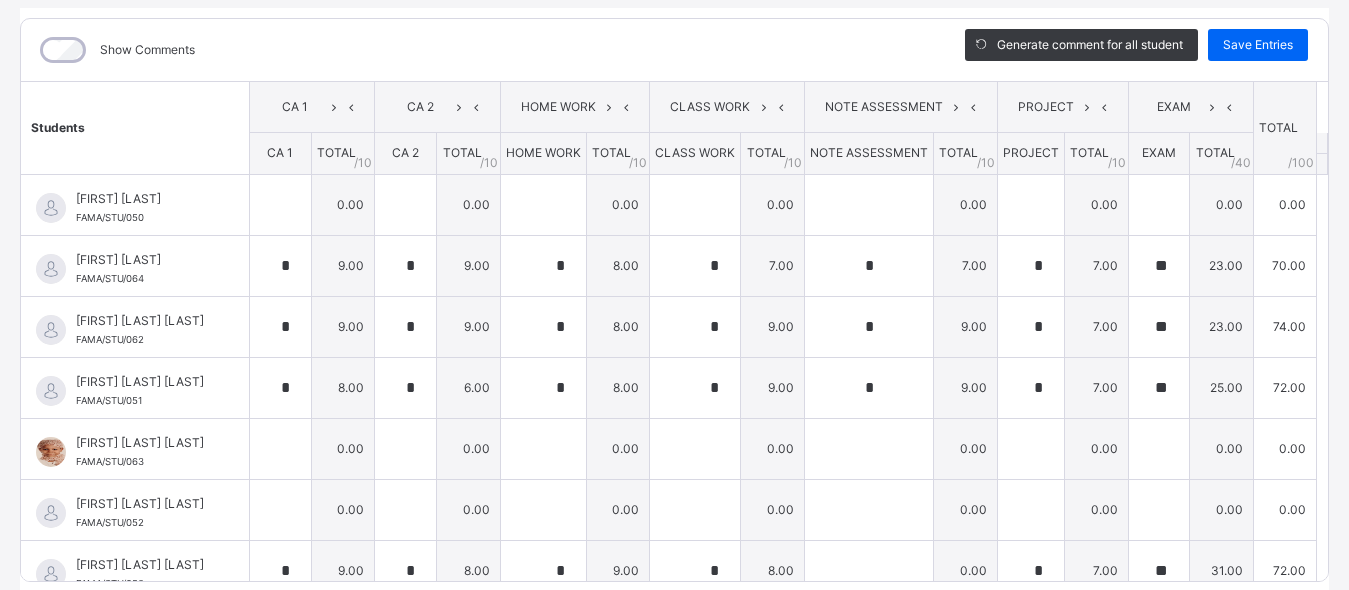 scroll, scrollTop: 257, scrollLeft: 0, axis: vertical 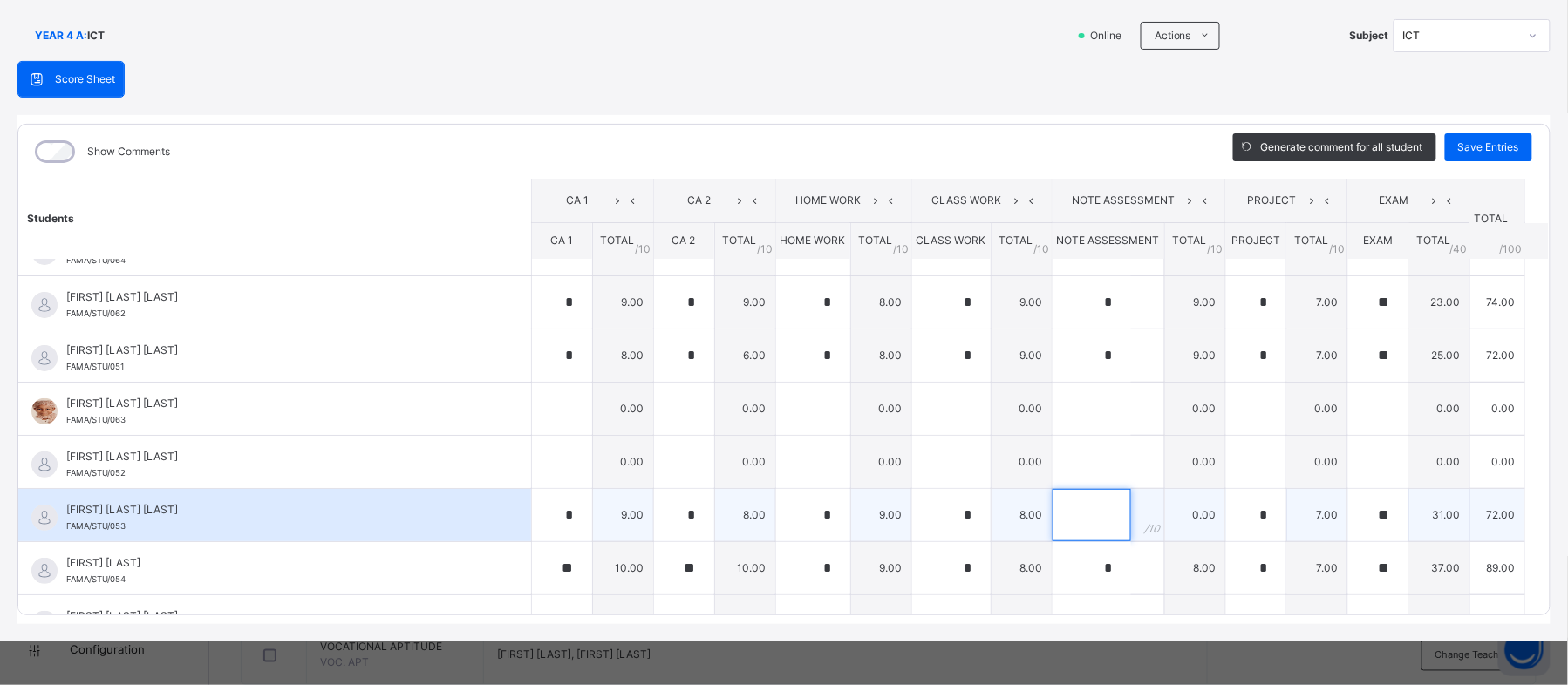 click at bounding box center (1092, 515) 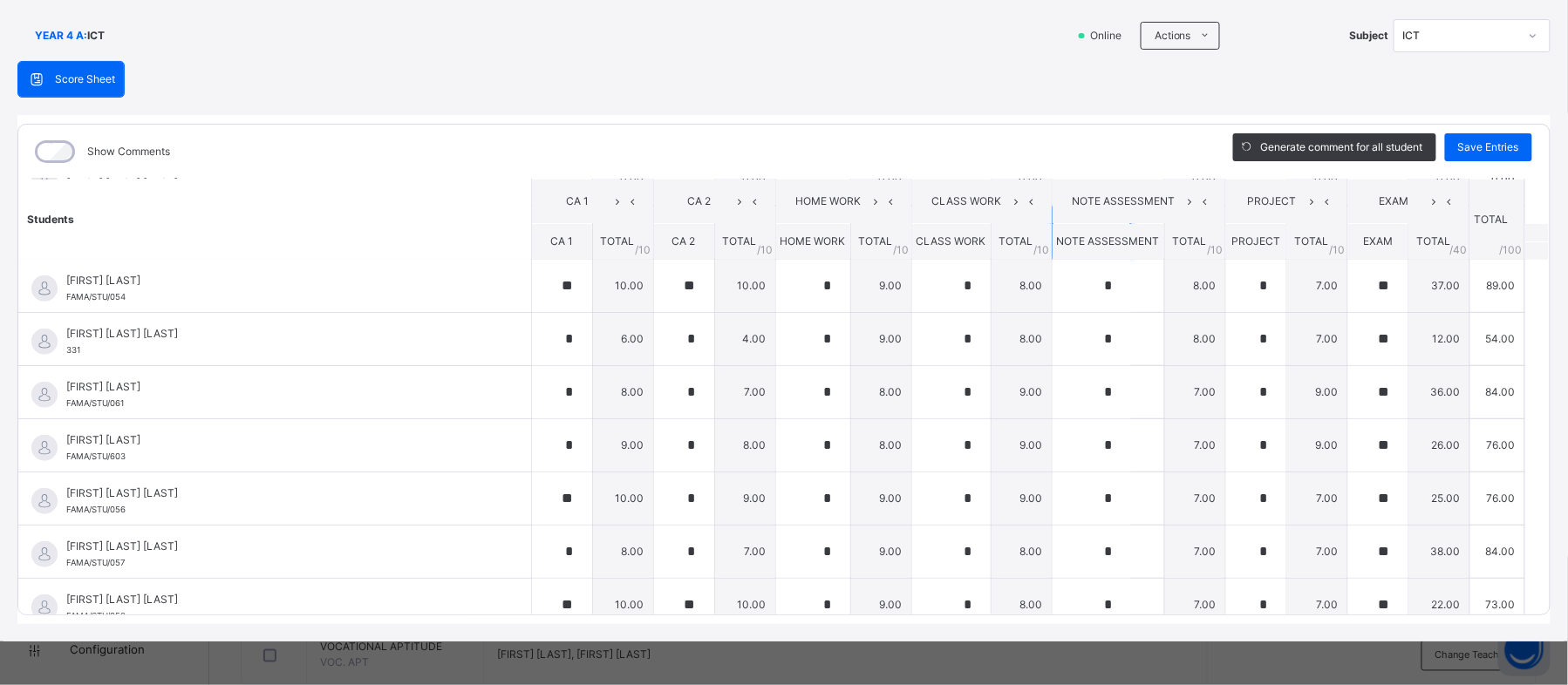 scroll, scrollTop: 448, scrollLeft: 0, axis: vertical 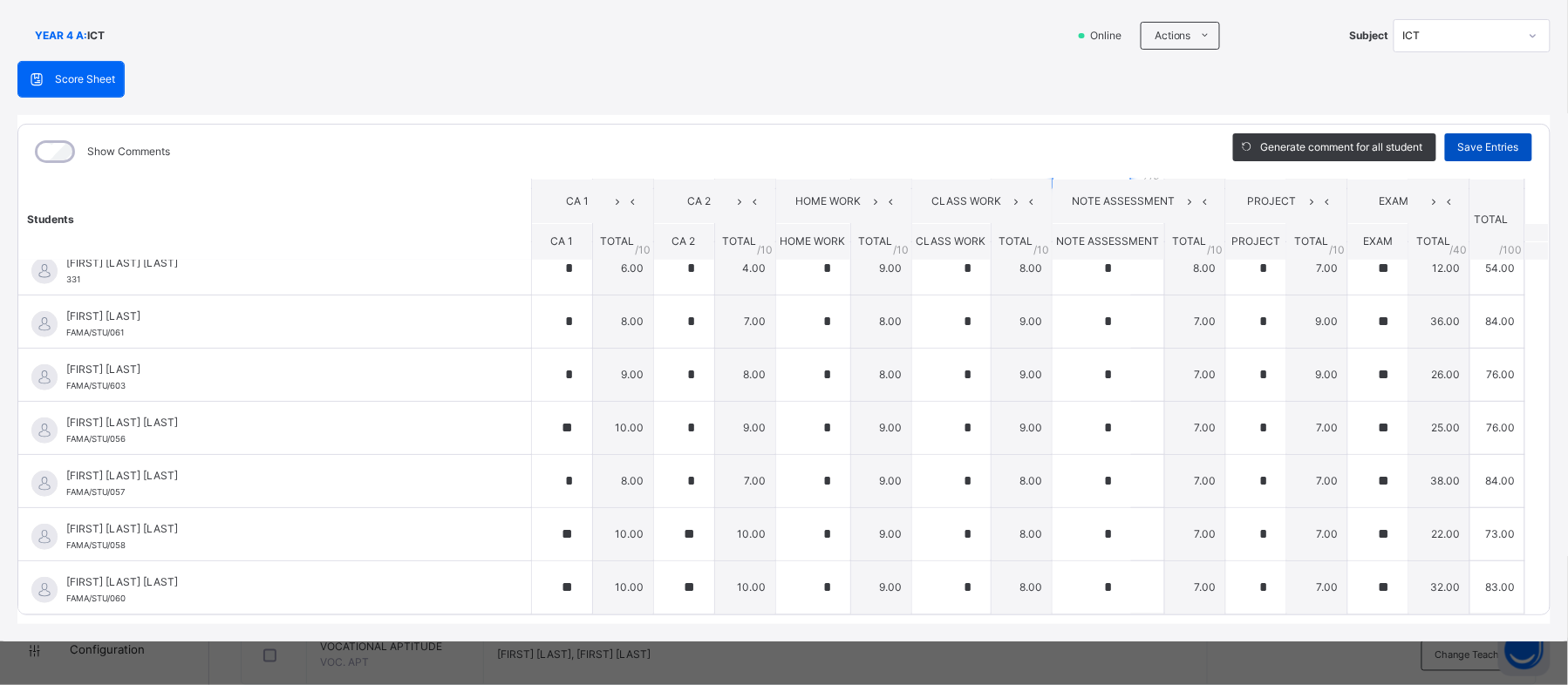 type on "*" 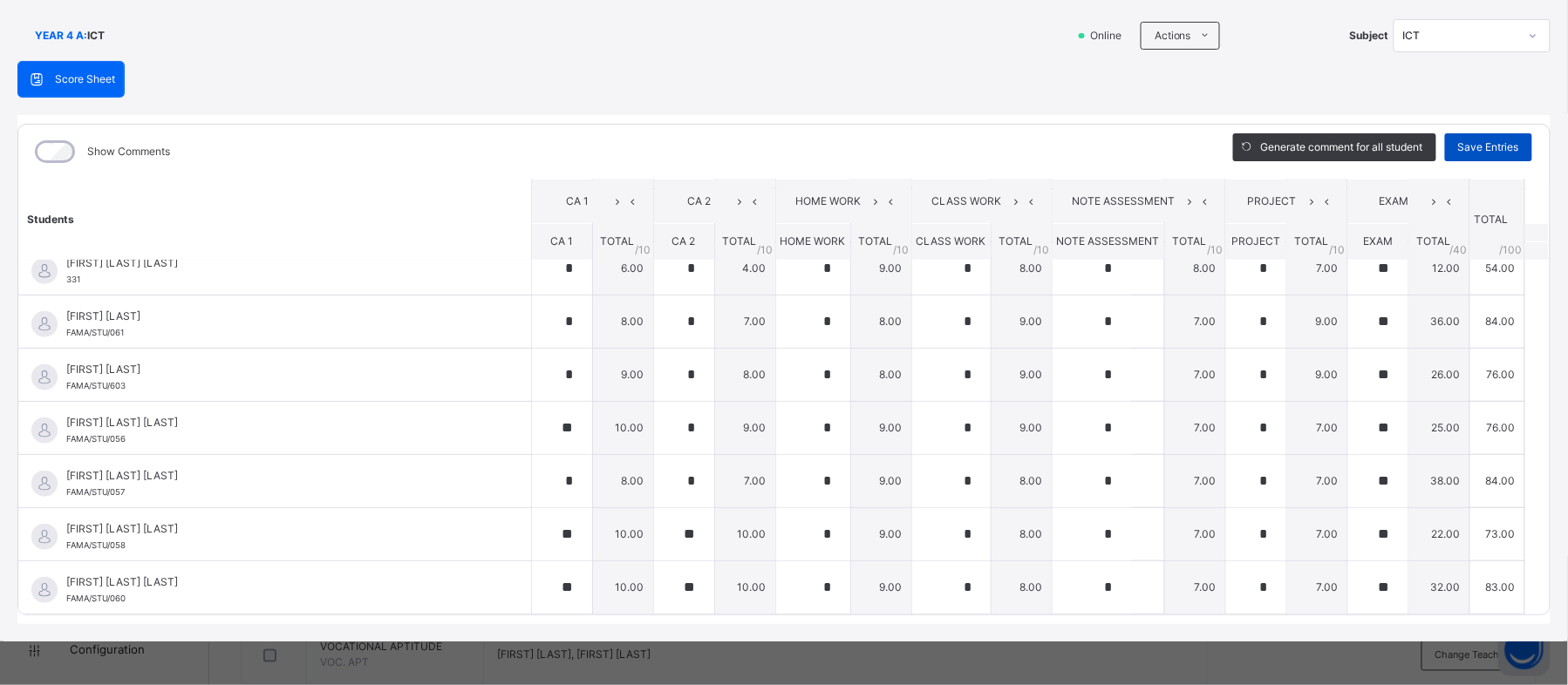 click on "Save Entries" at bounding box center [1489, 147] 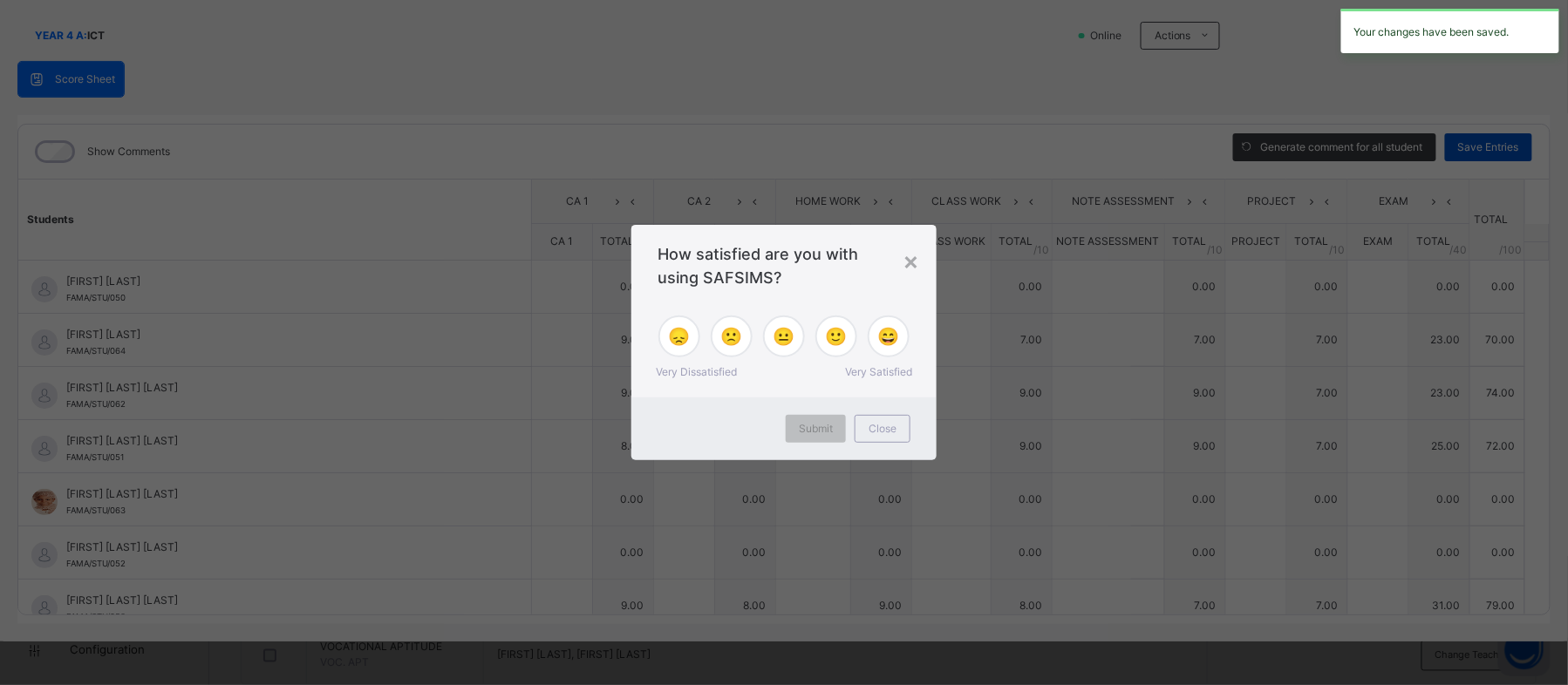 type on "*" 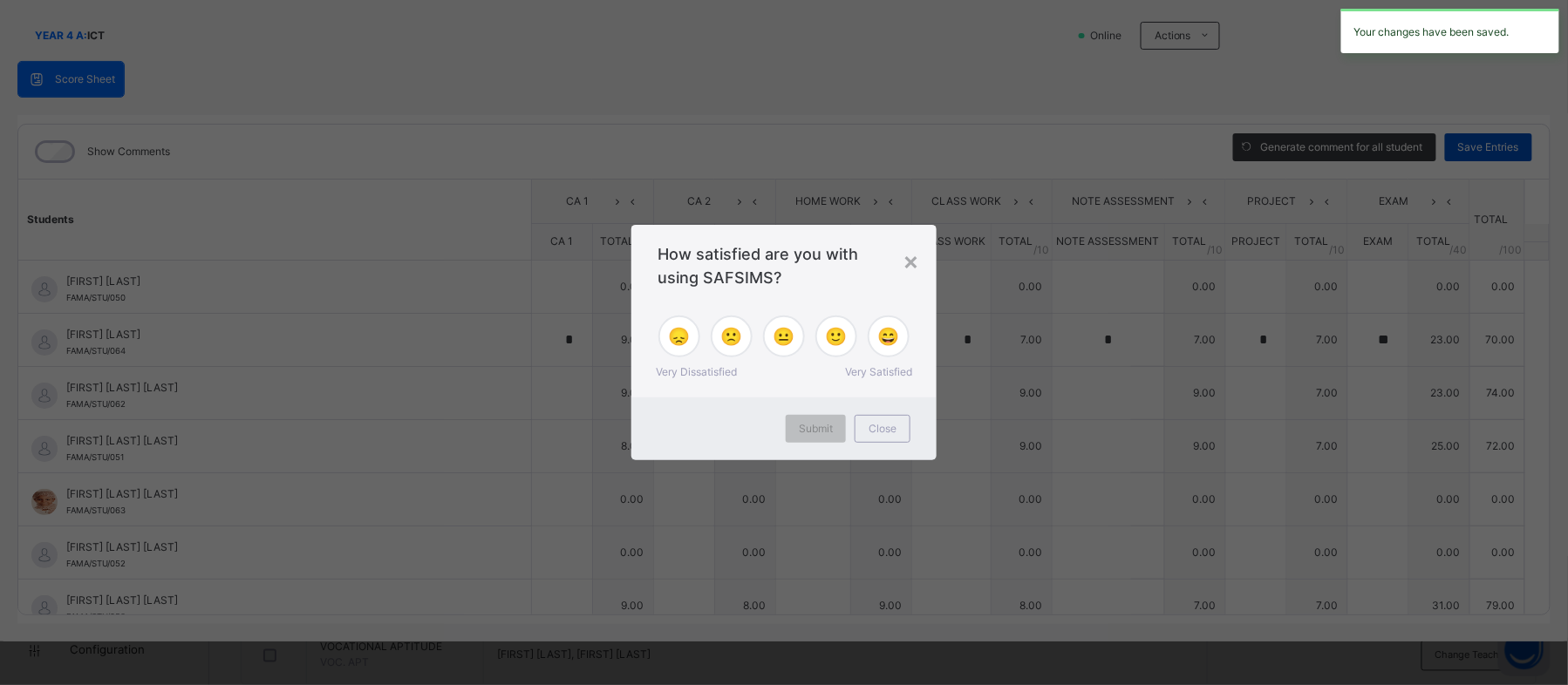 type on "*" 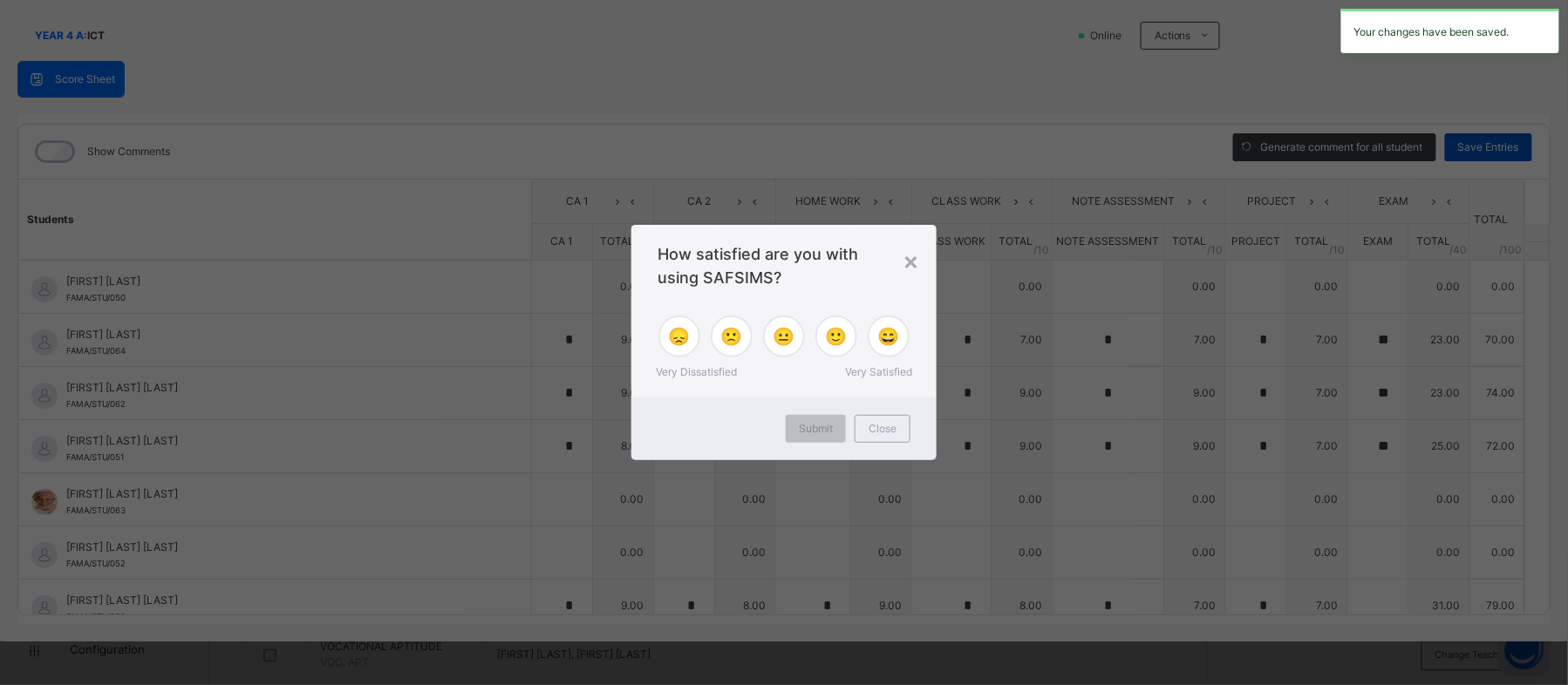 type on "**" 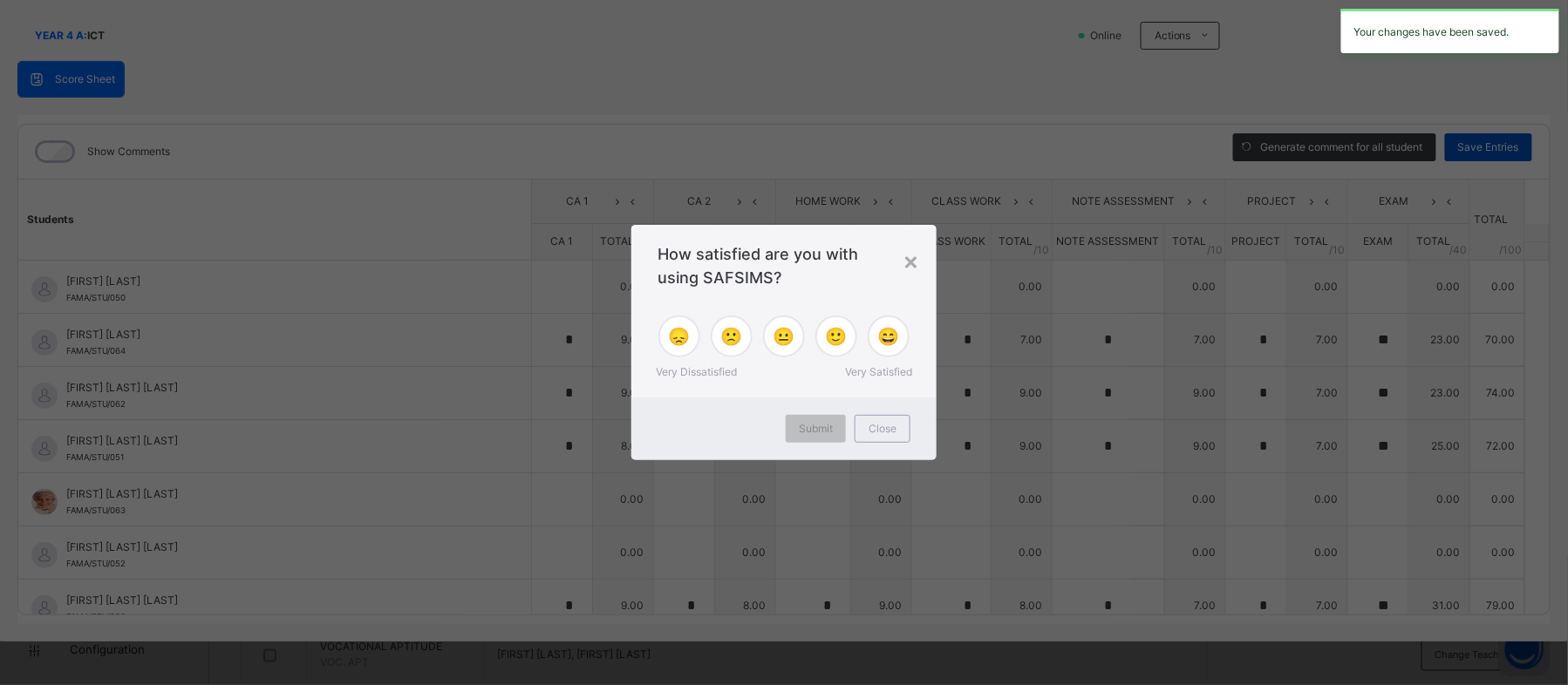 type on "**" 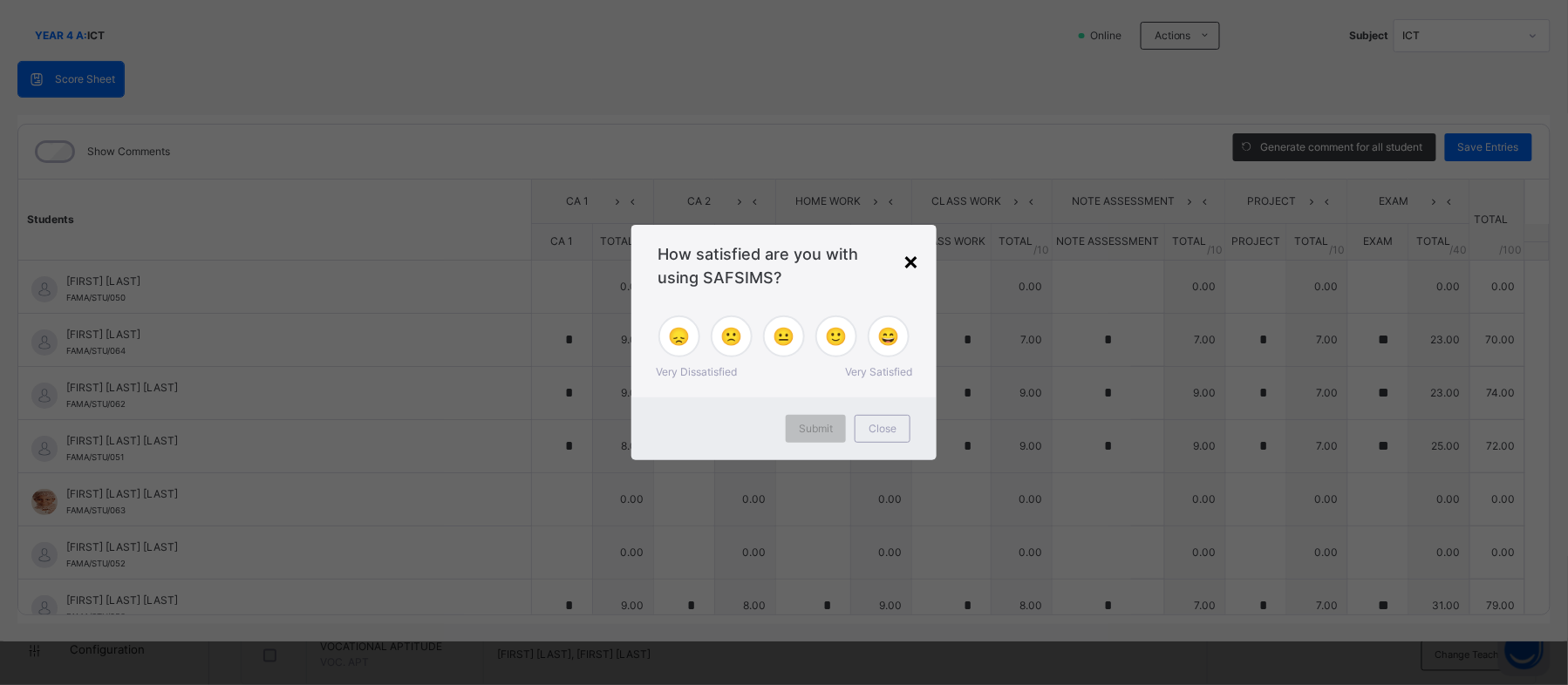 click on "×" at bounding box center (910, 261) 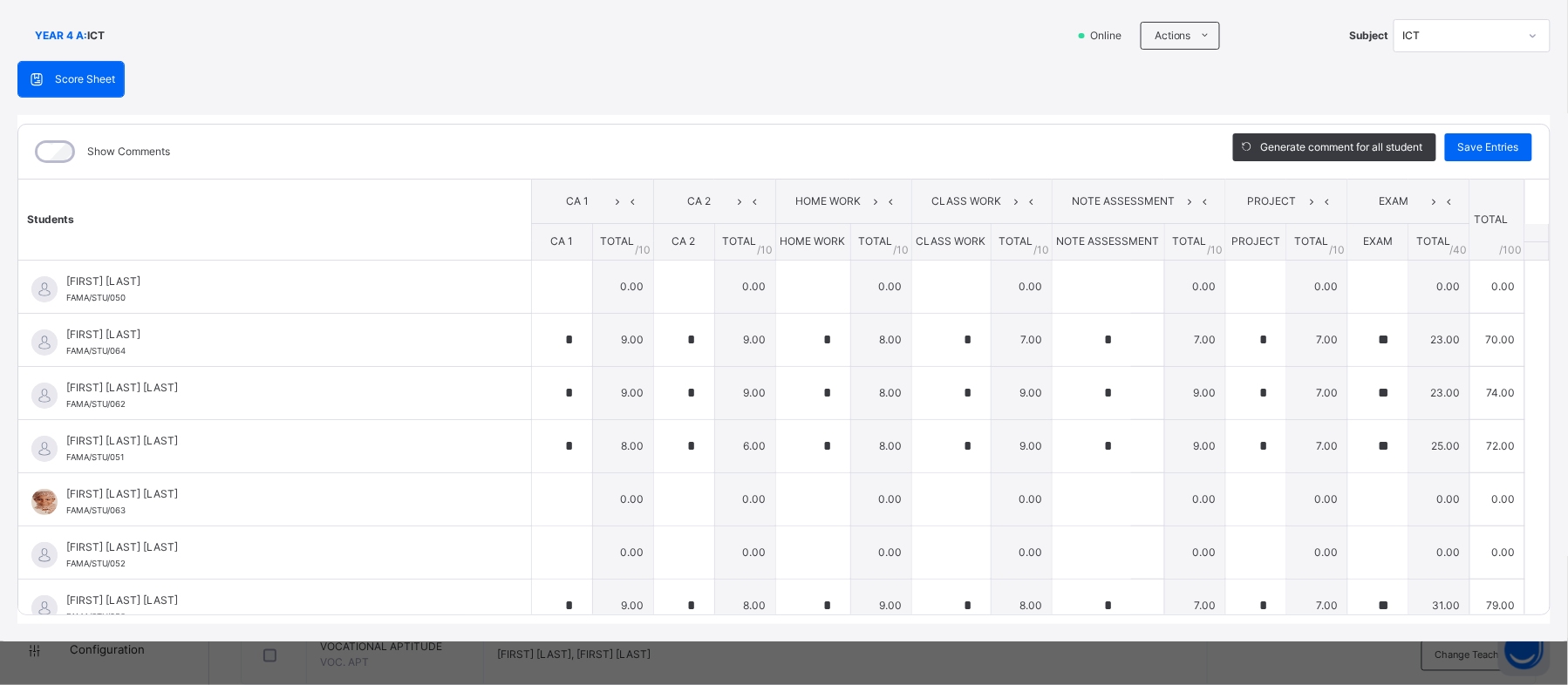 click on "CLASS WORK" at bounding box center (951, 242) 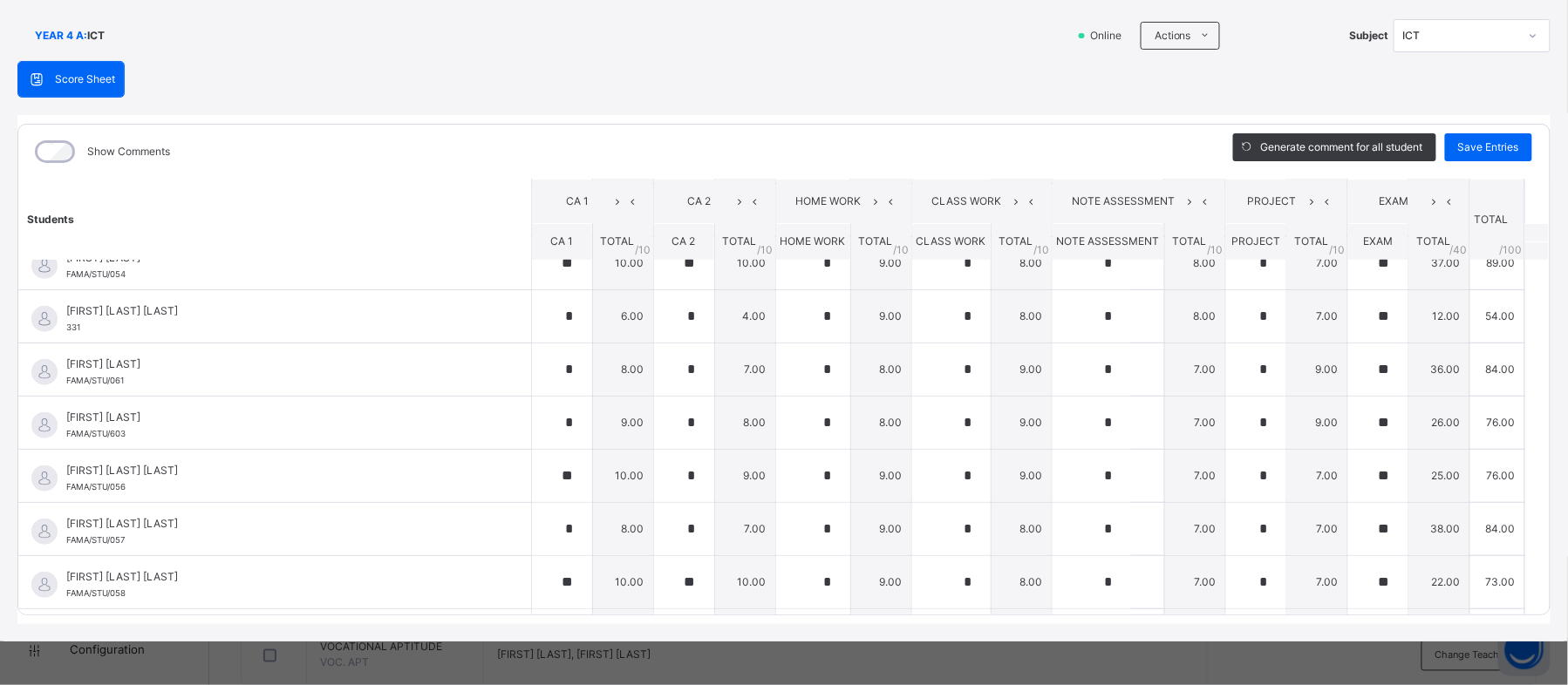 scroll, scrollTop: 448, scrollLeft: 0, axis: vertical 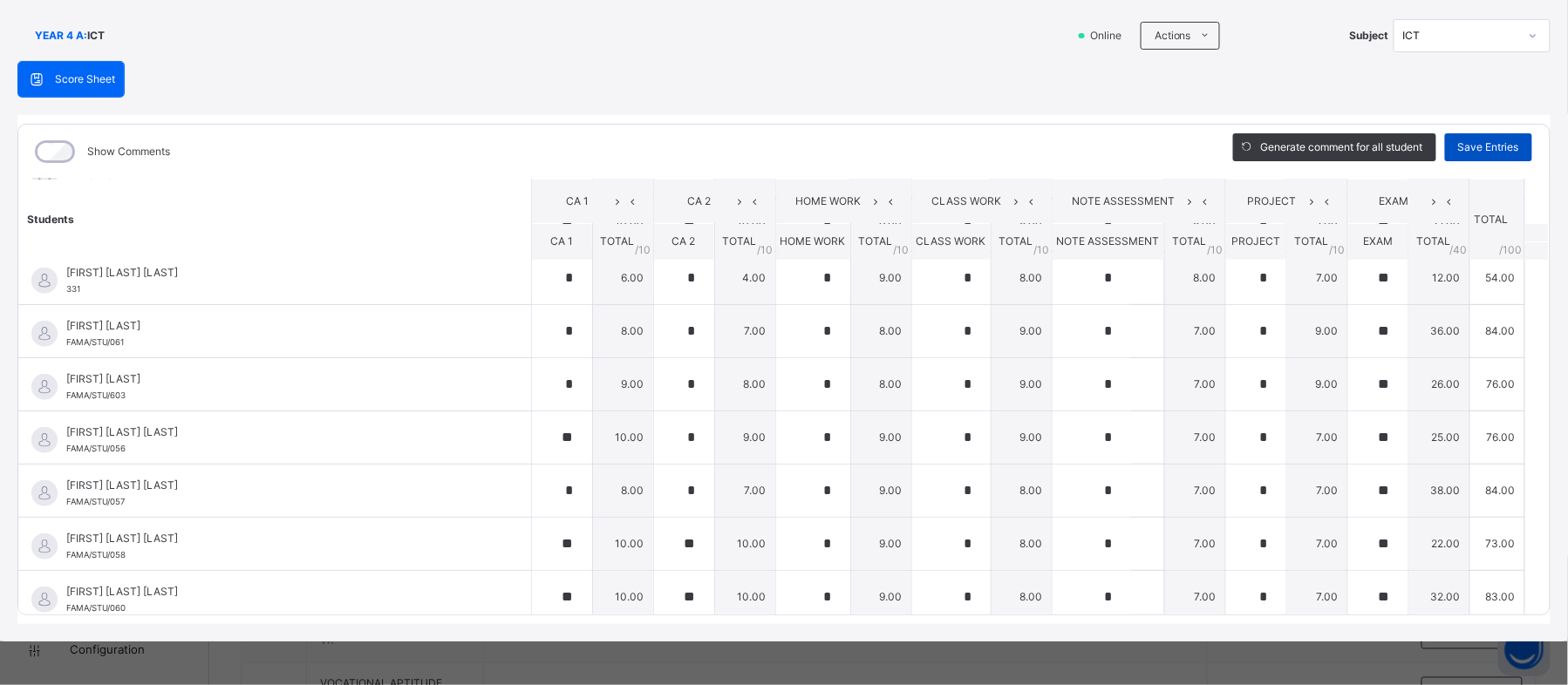 click on "Save Entries" at bounding box center (1489, 147) 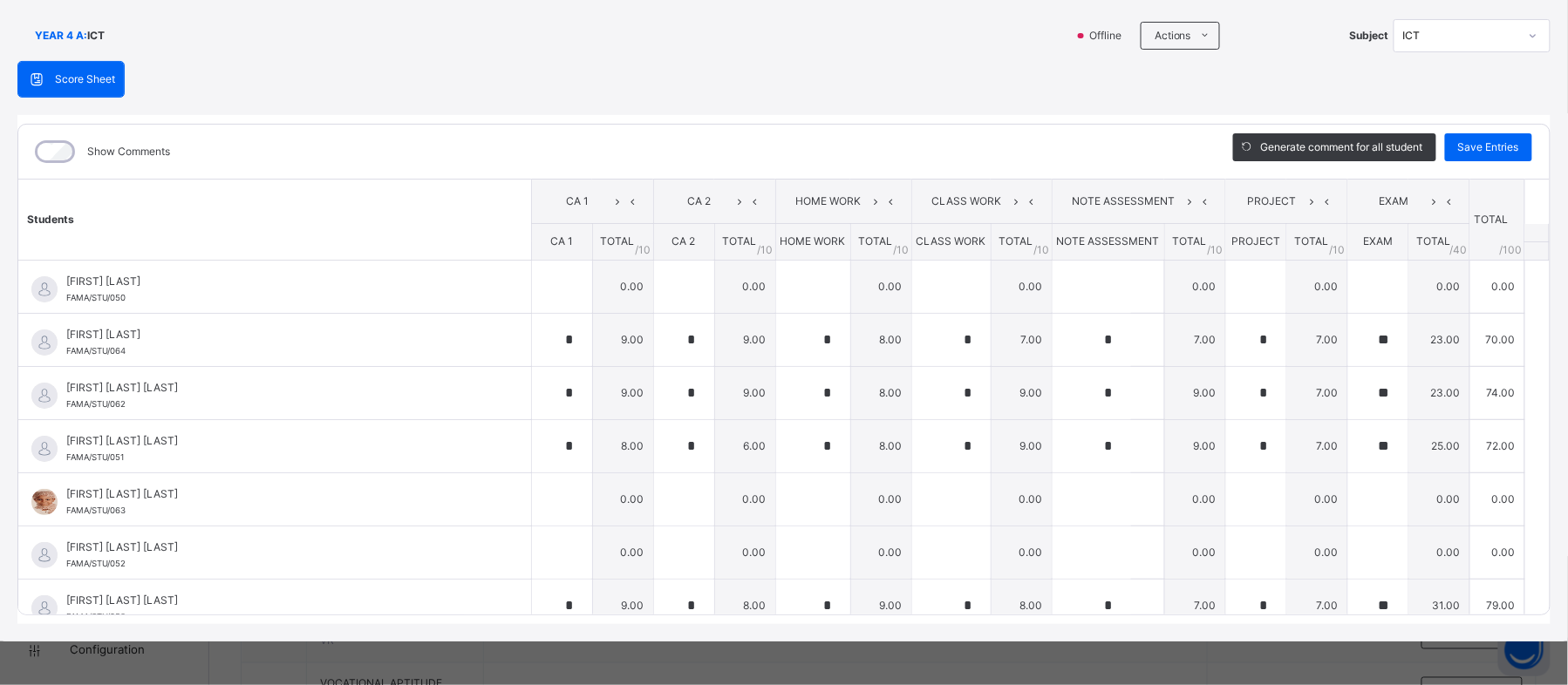type on "*" 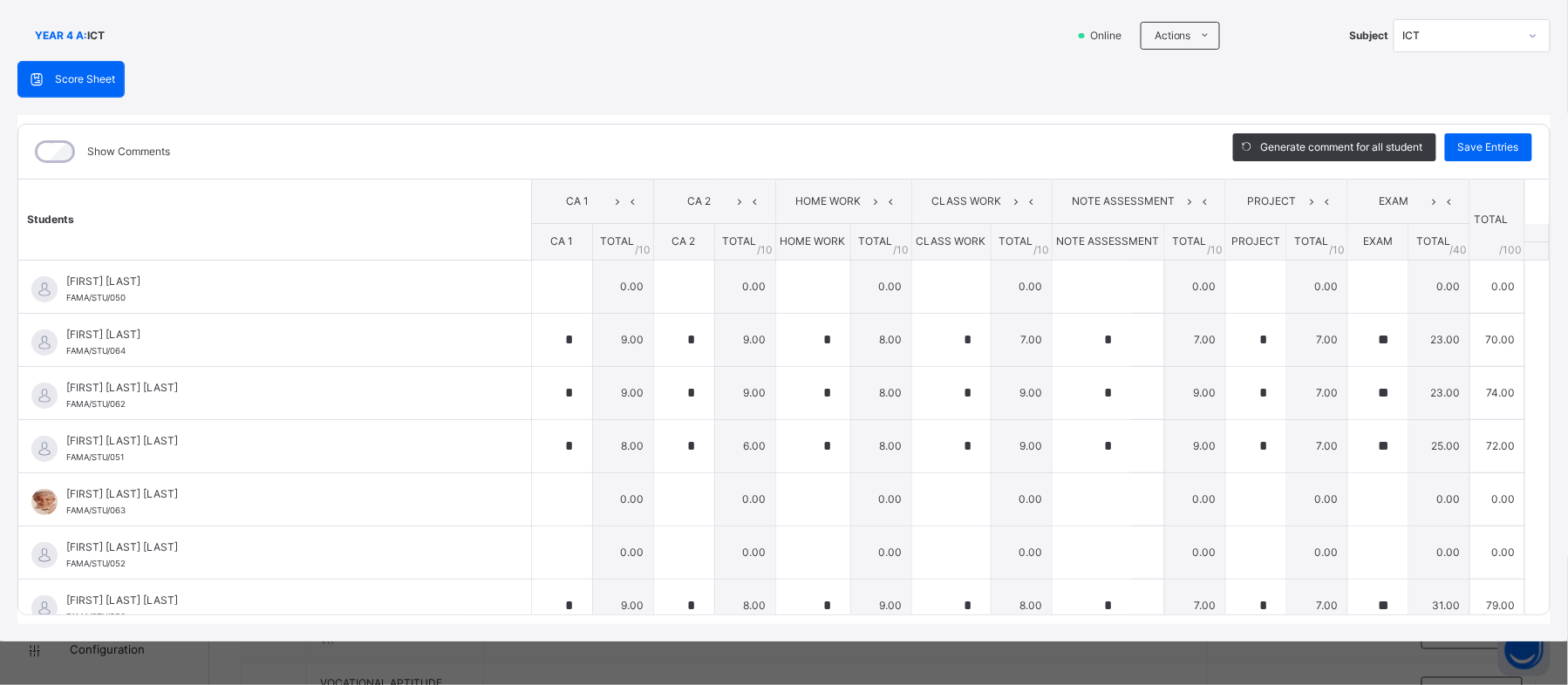 click 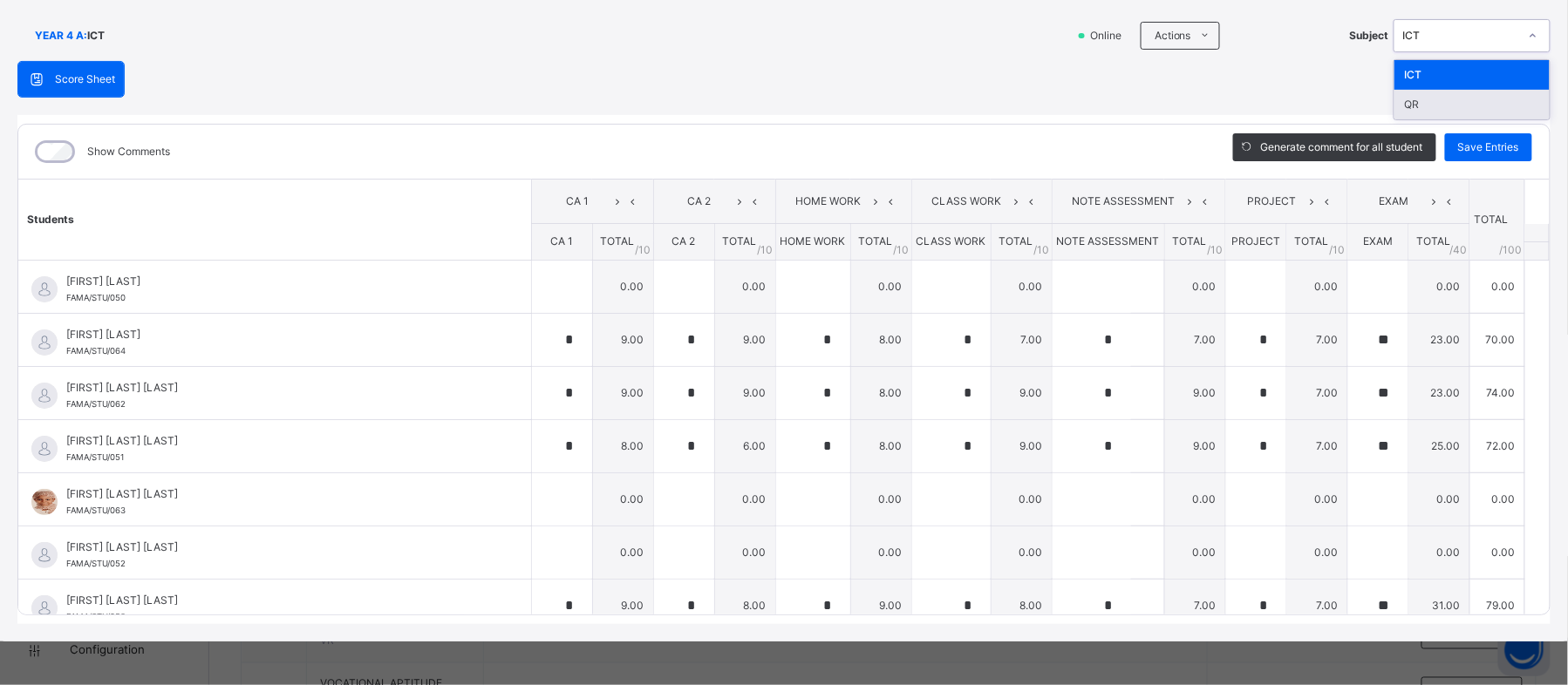 drag, startPoint x: 1453, startPoint y: 98, endPoint x: 1460, endPoint y: 89, distance: 11.401754 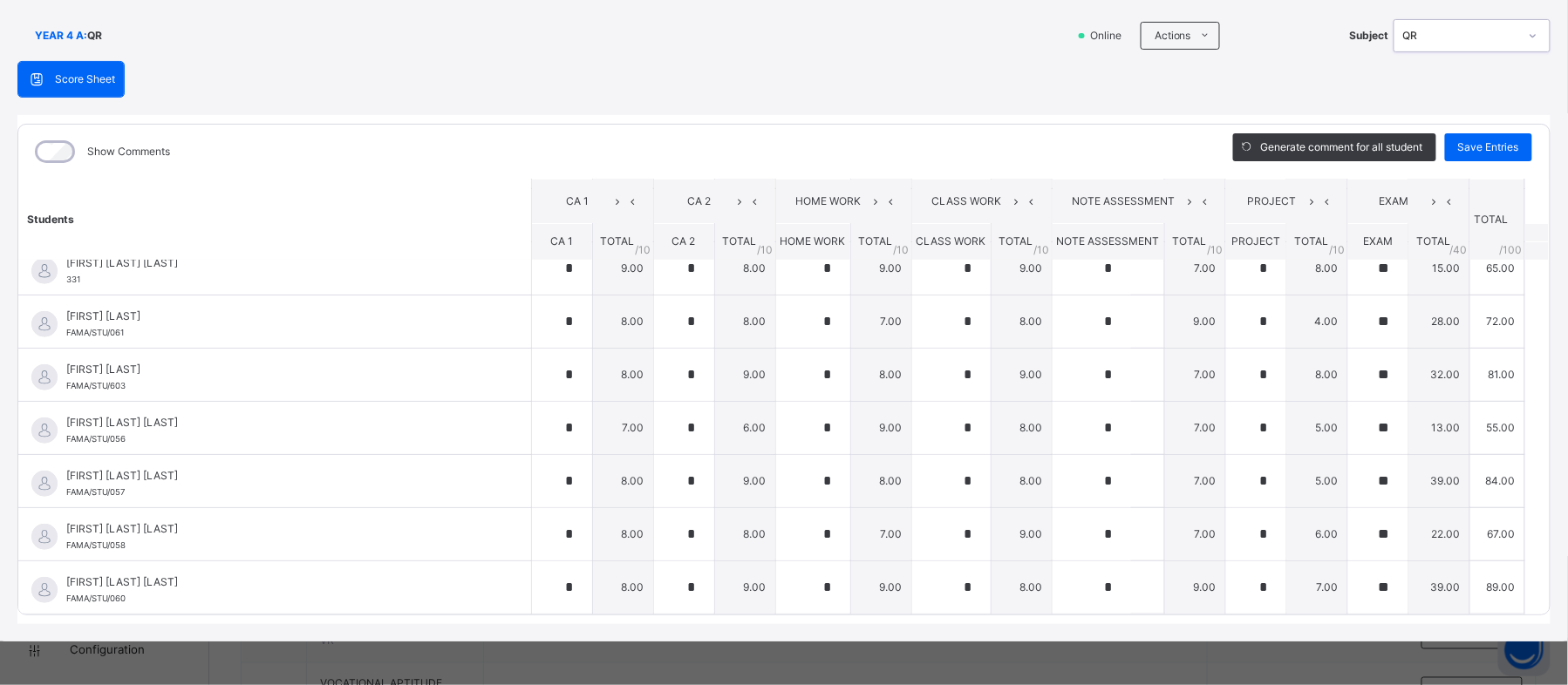 scroll, scrollTop: 448, scrollLeft: 0, axis: vertical 